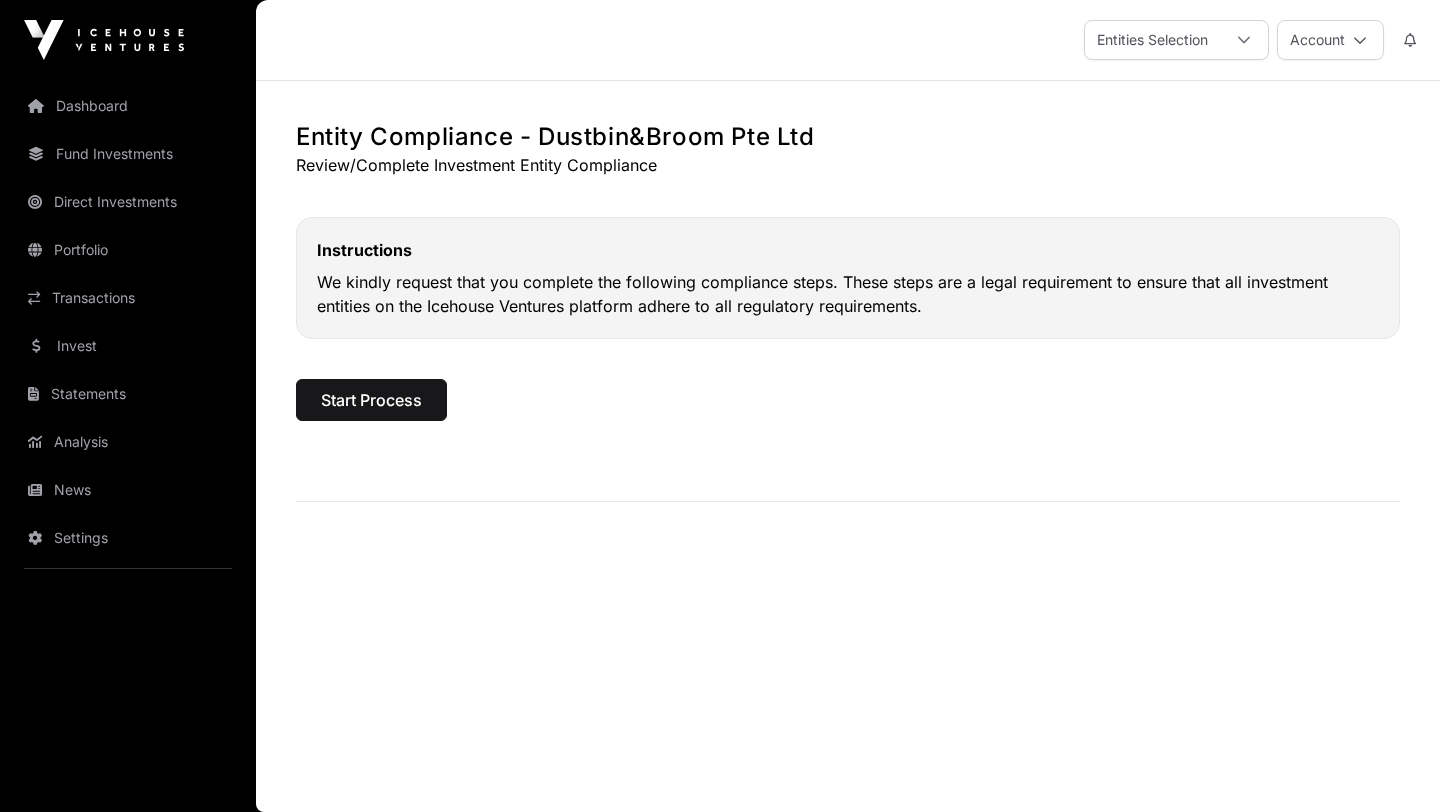 scroll, scrollTop: 0, scrollLeft: 0, axis: both 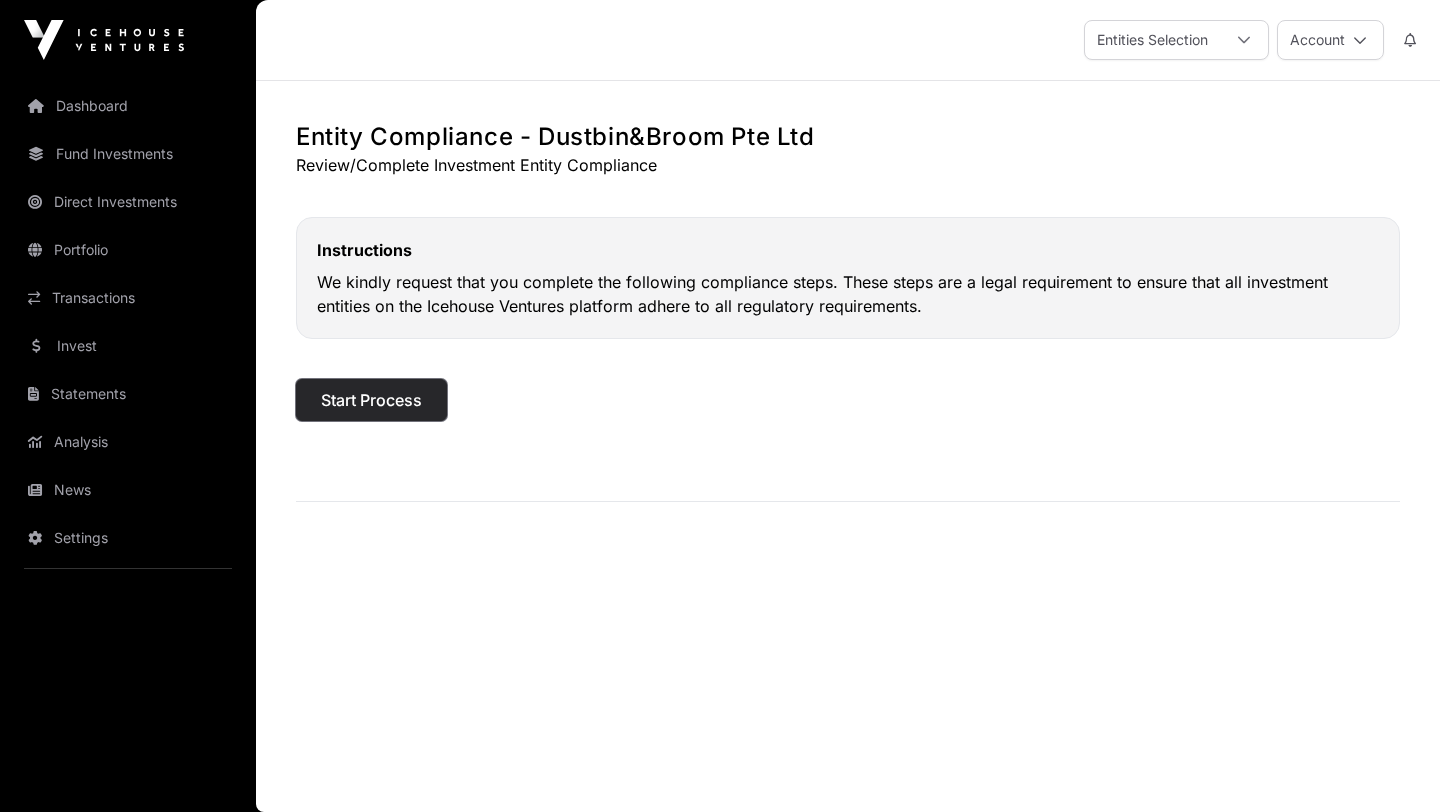 click on "Start Process" 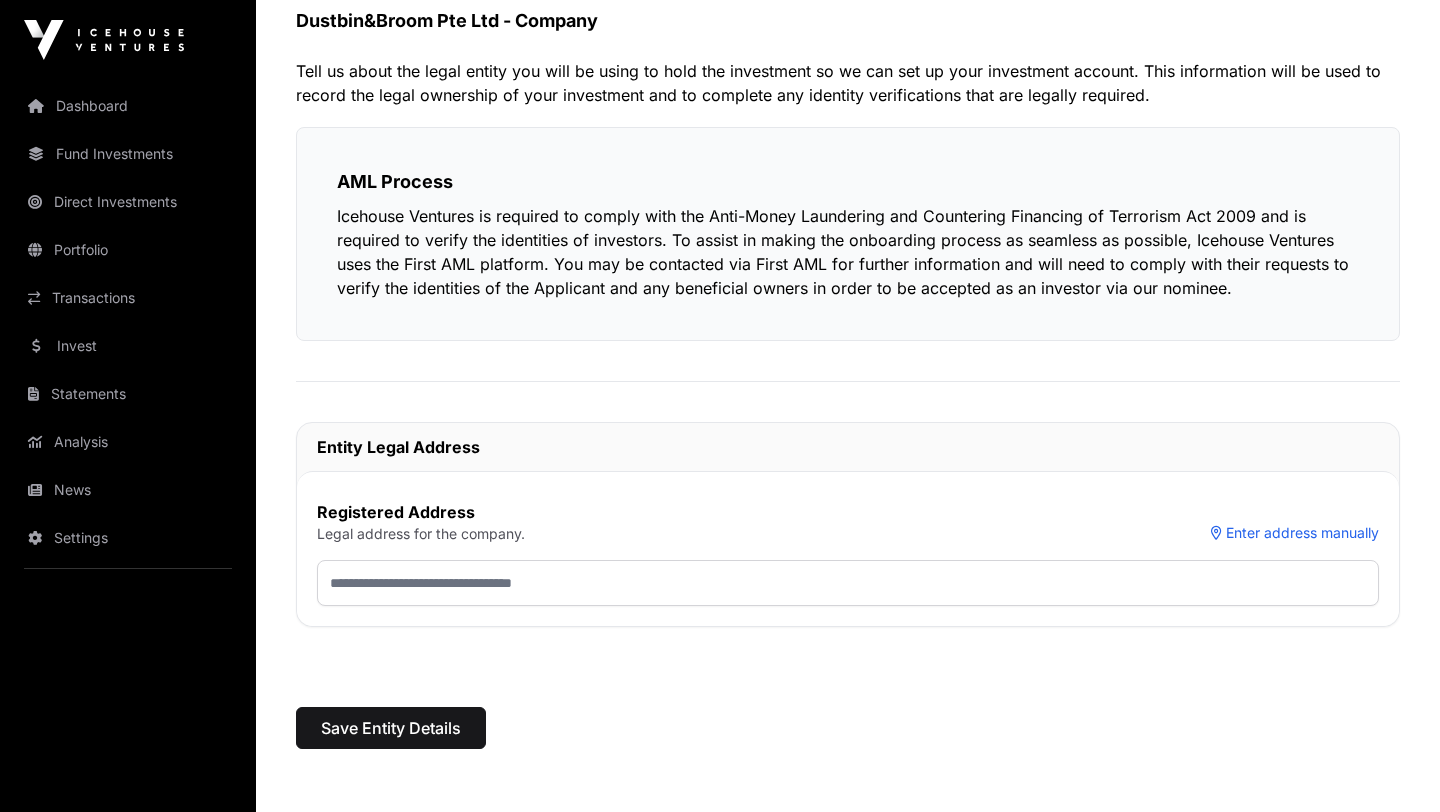 scroll, scrollTop: 179, scrollLeft: 0, axis: vertical 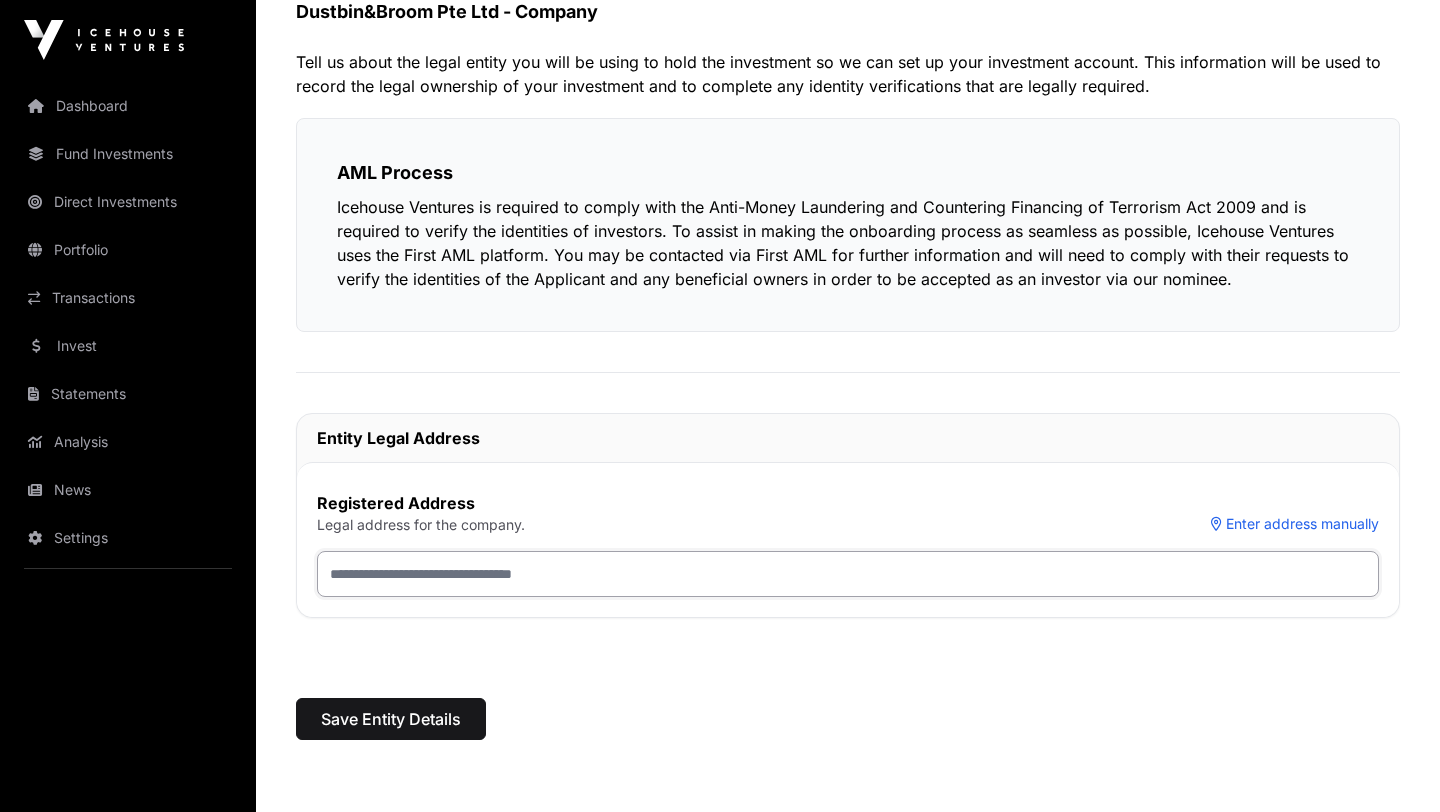 click 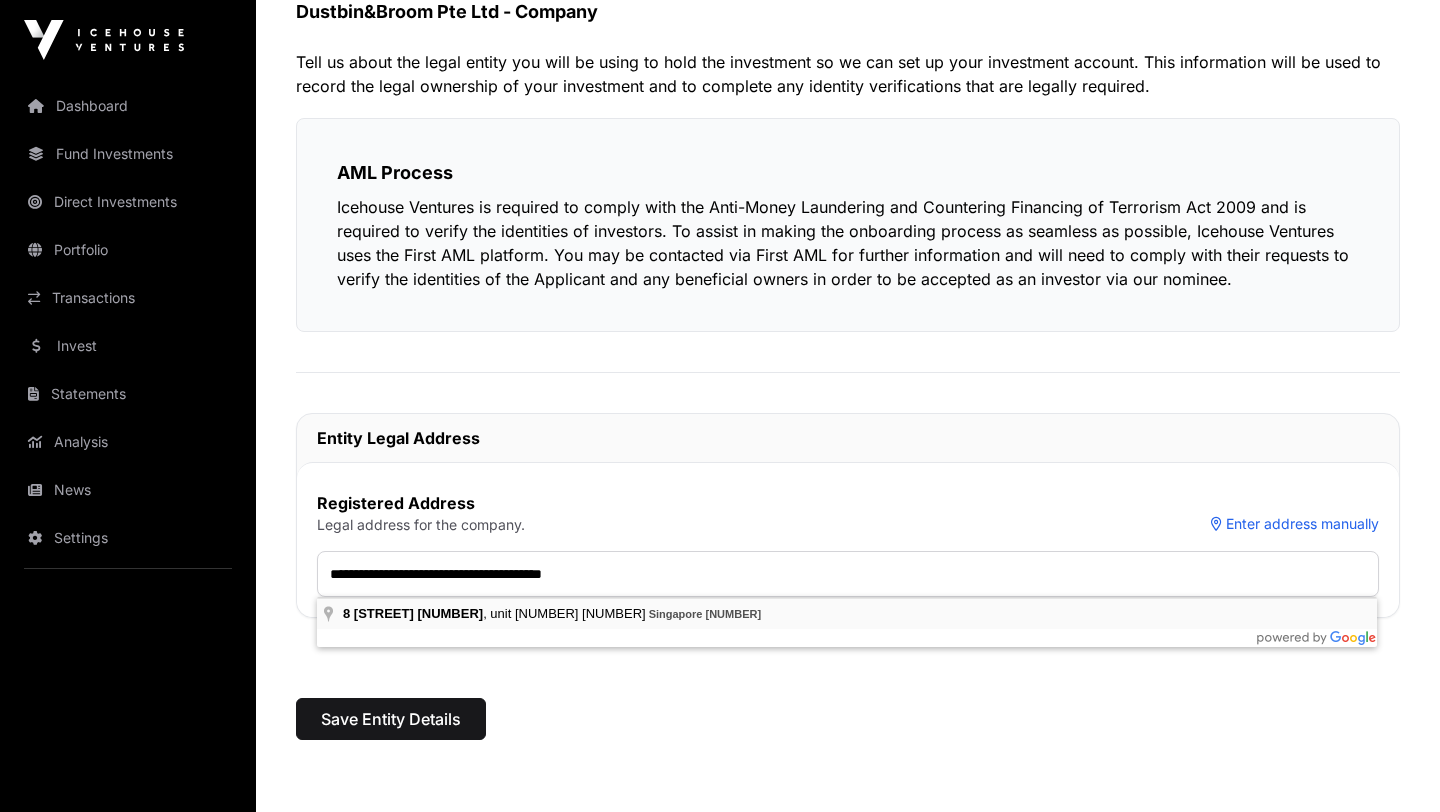 type on "**********" 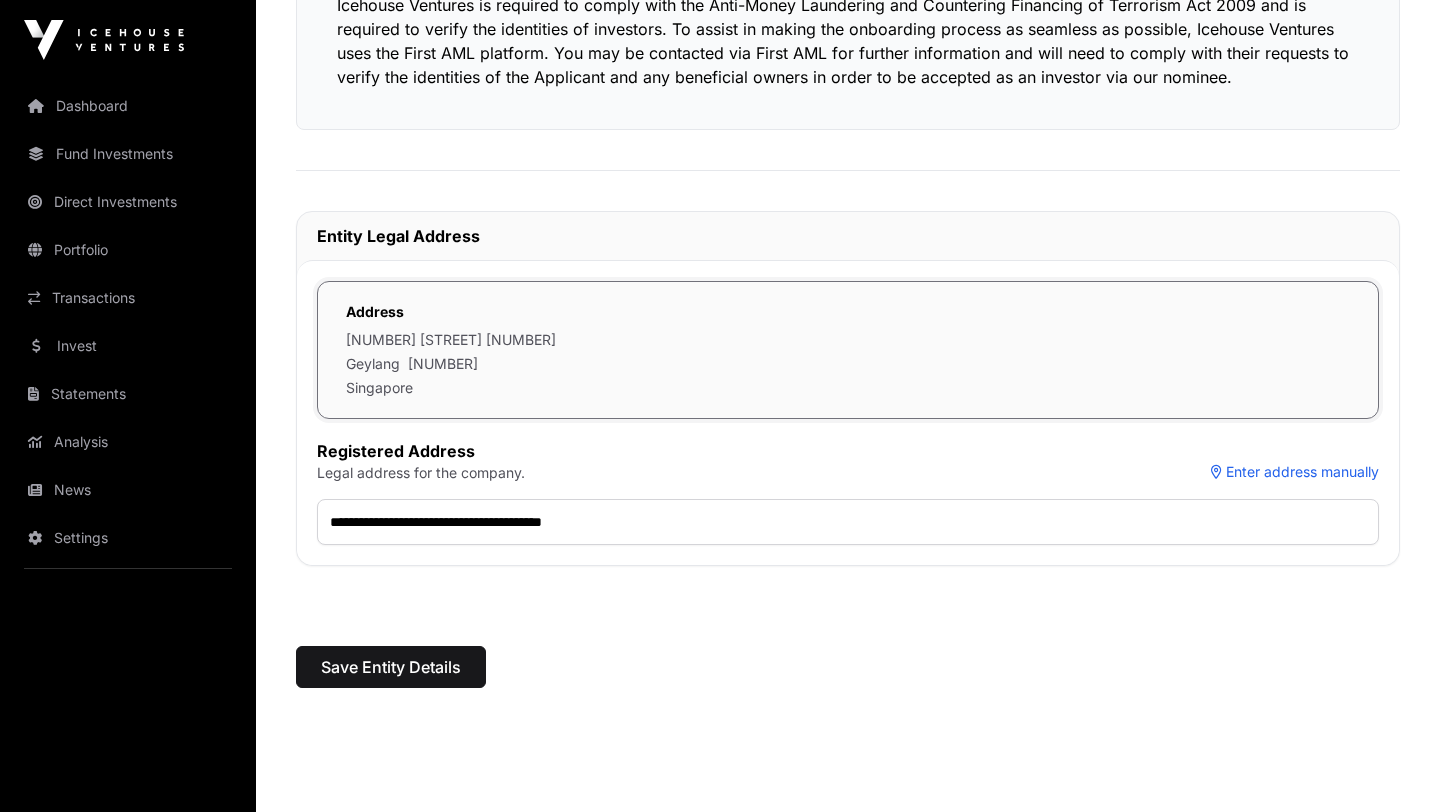 scroll, scrollTop: 386, scrollLeft: 0, axis: vertical 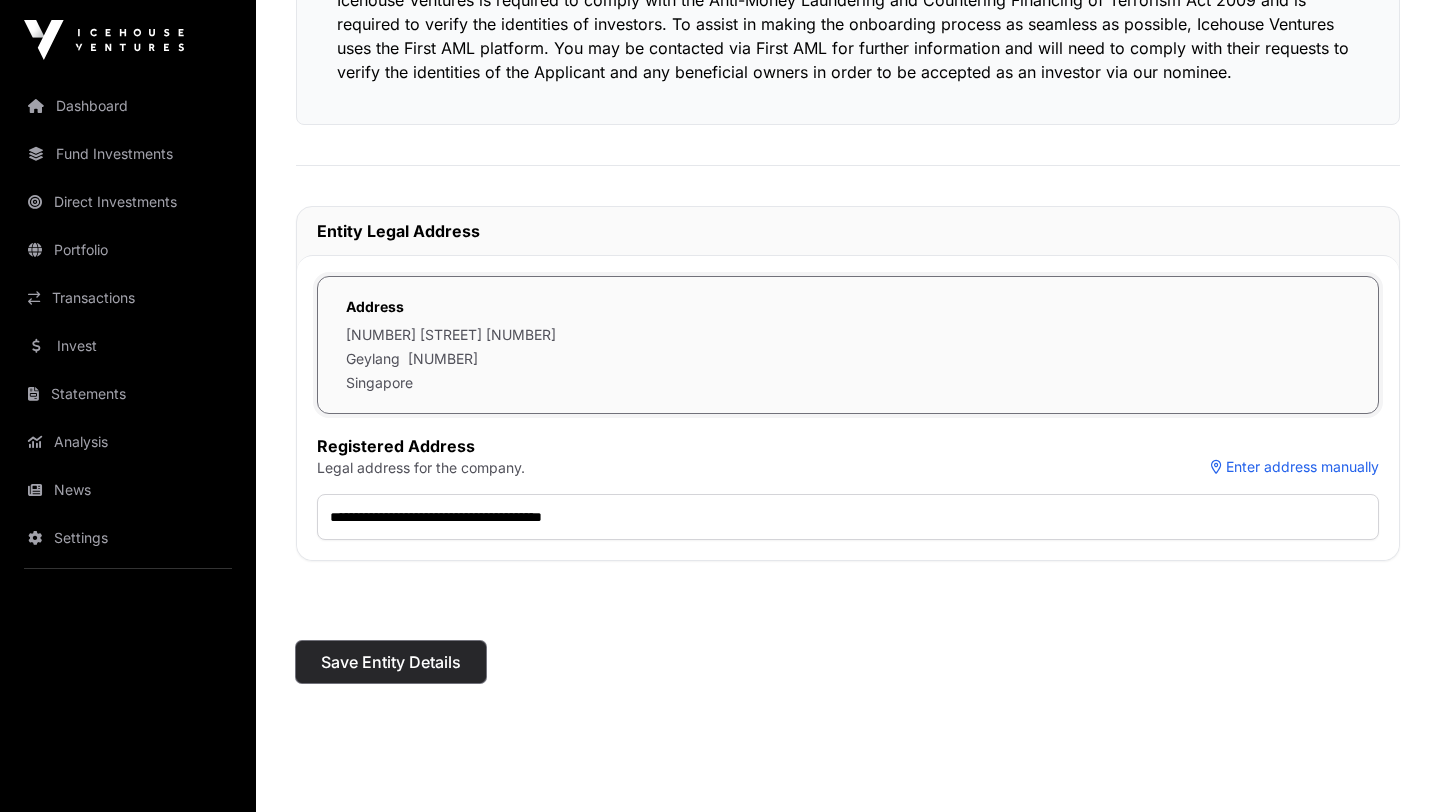 click on "Save Entity Details" 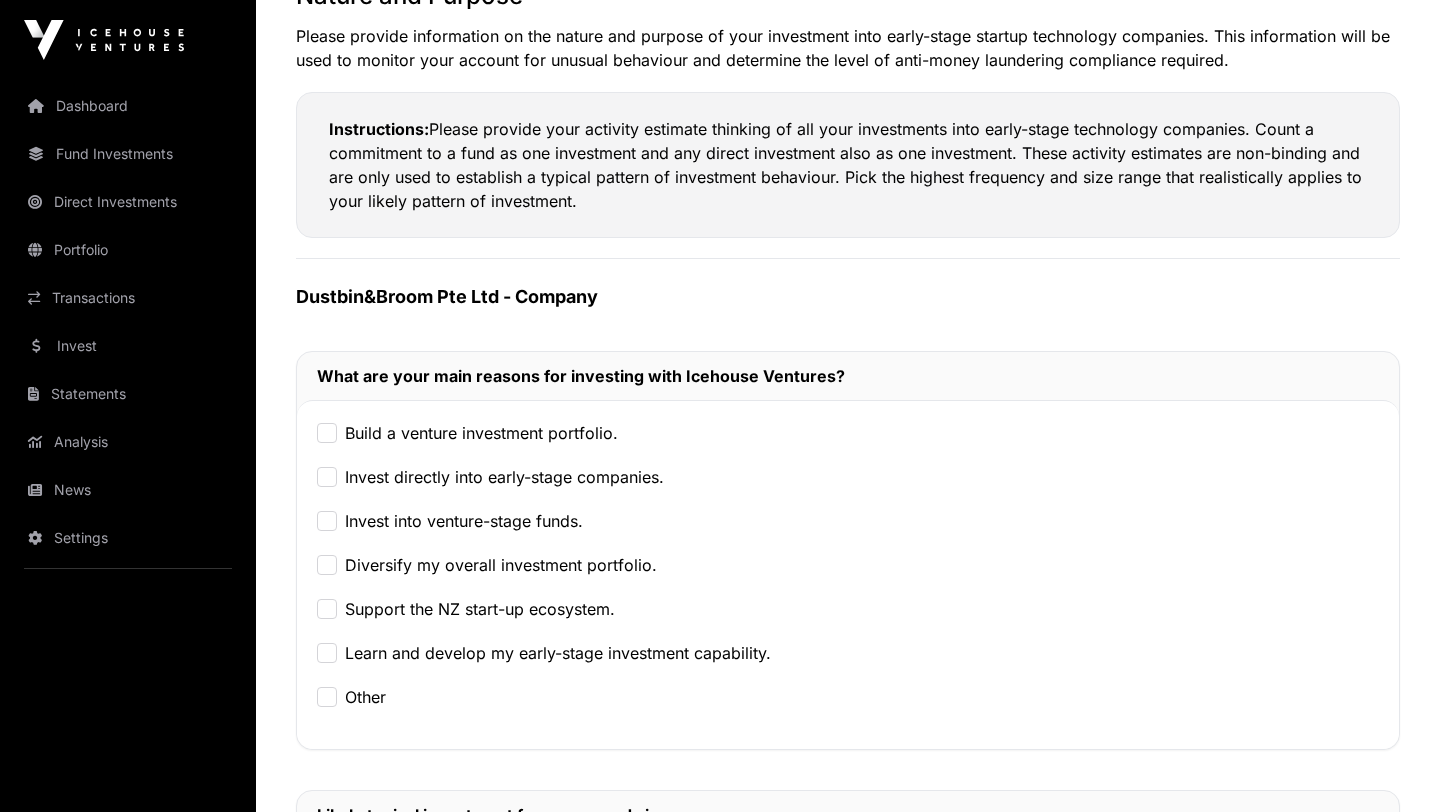 scroll, scrollTop: 146, scrollLeft: 0, axis: vertical 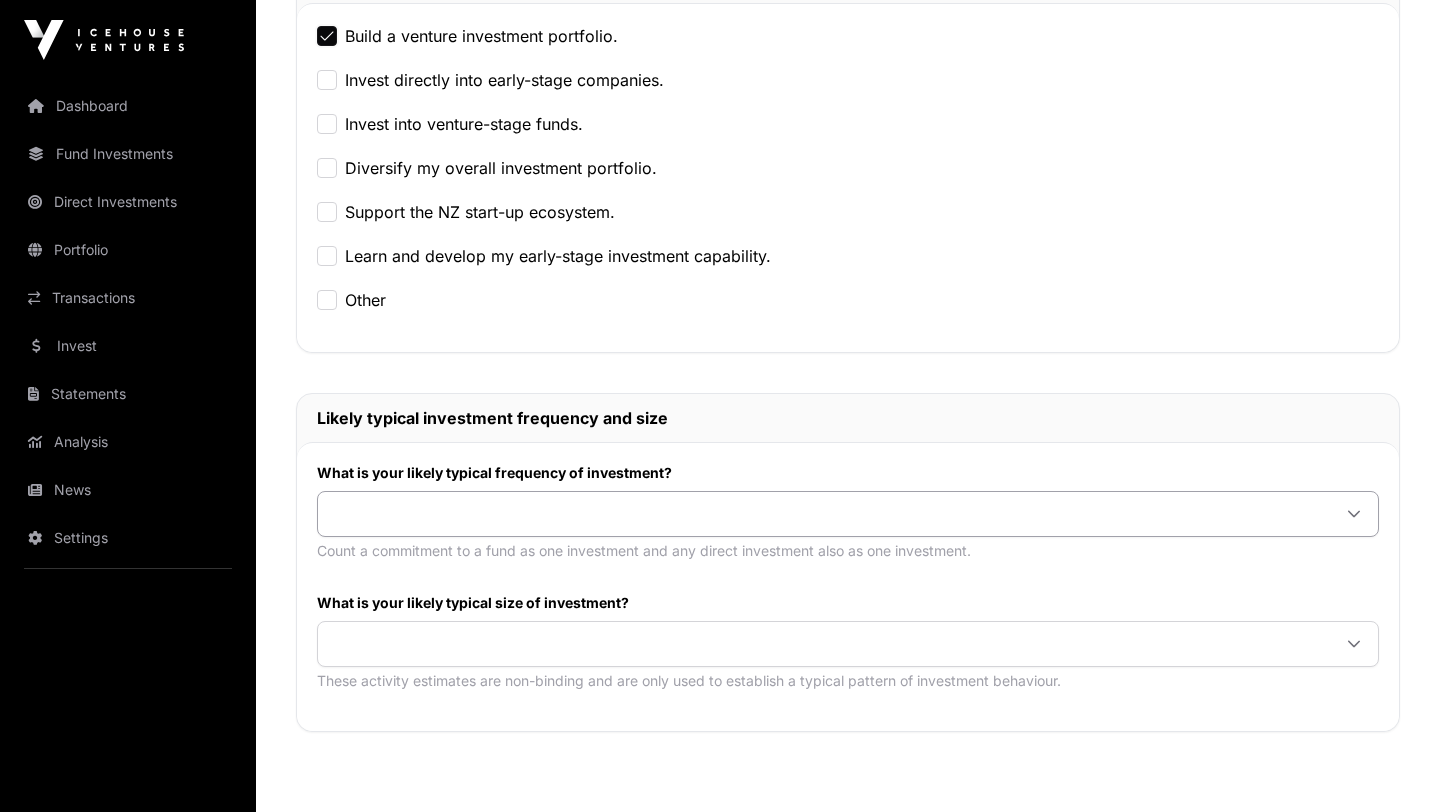 click 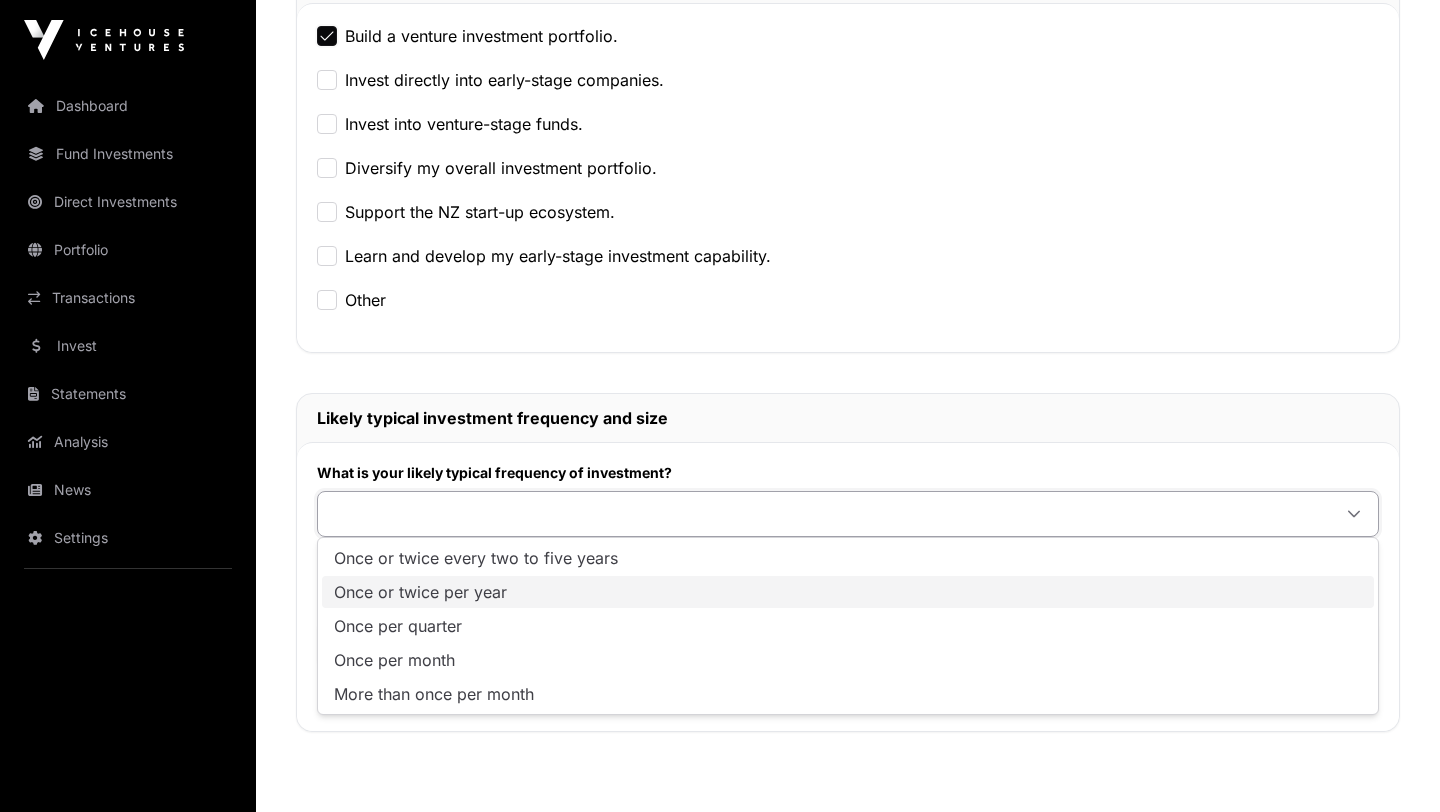 click on "Once or twice per year" 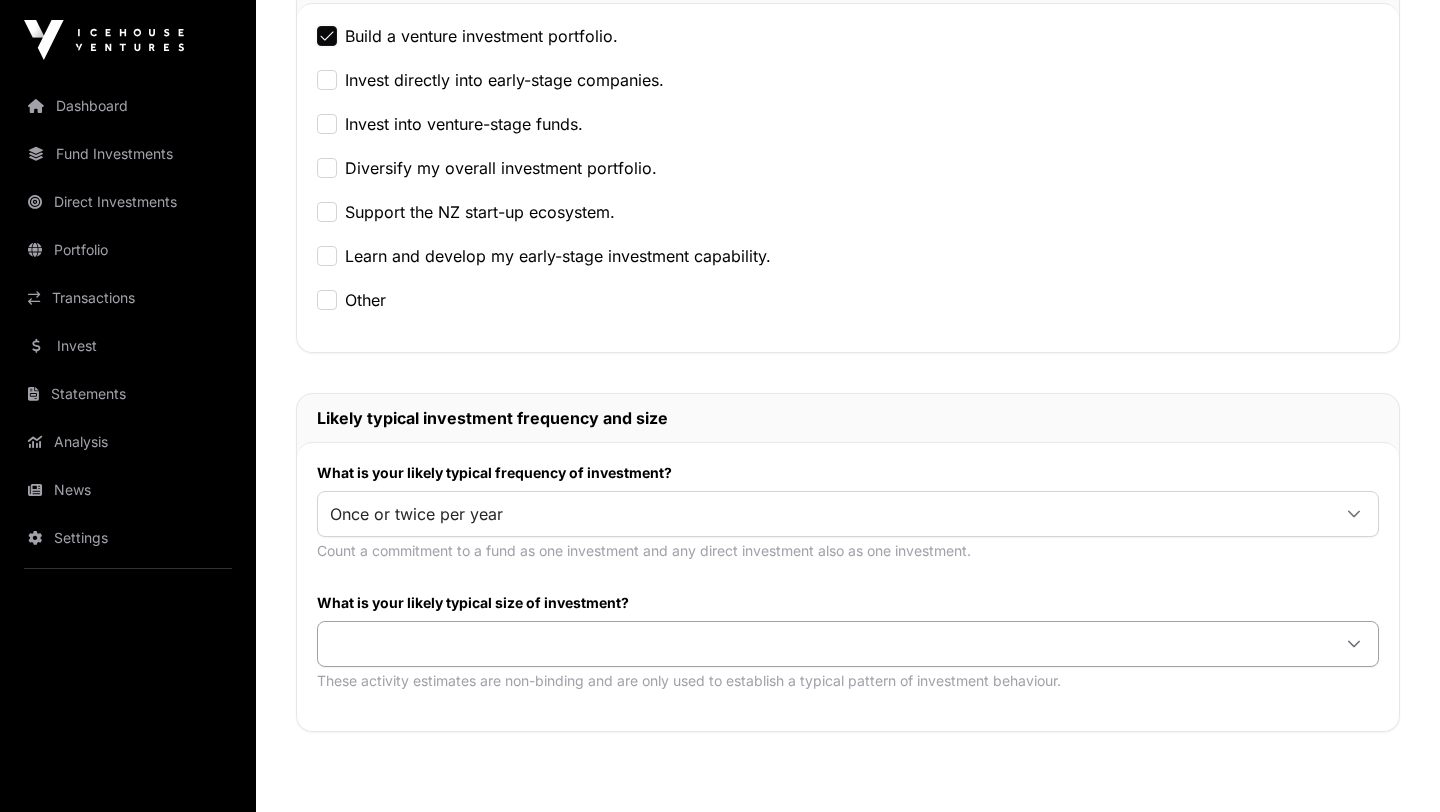 click 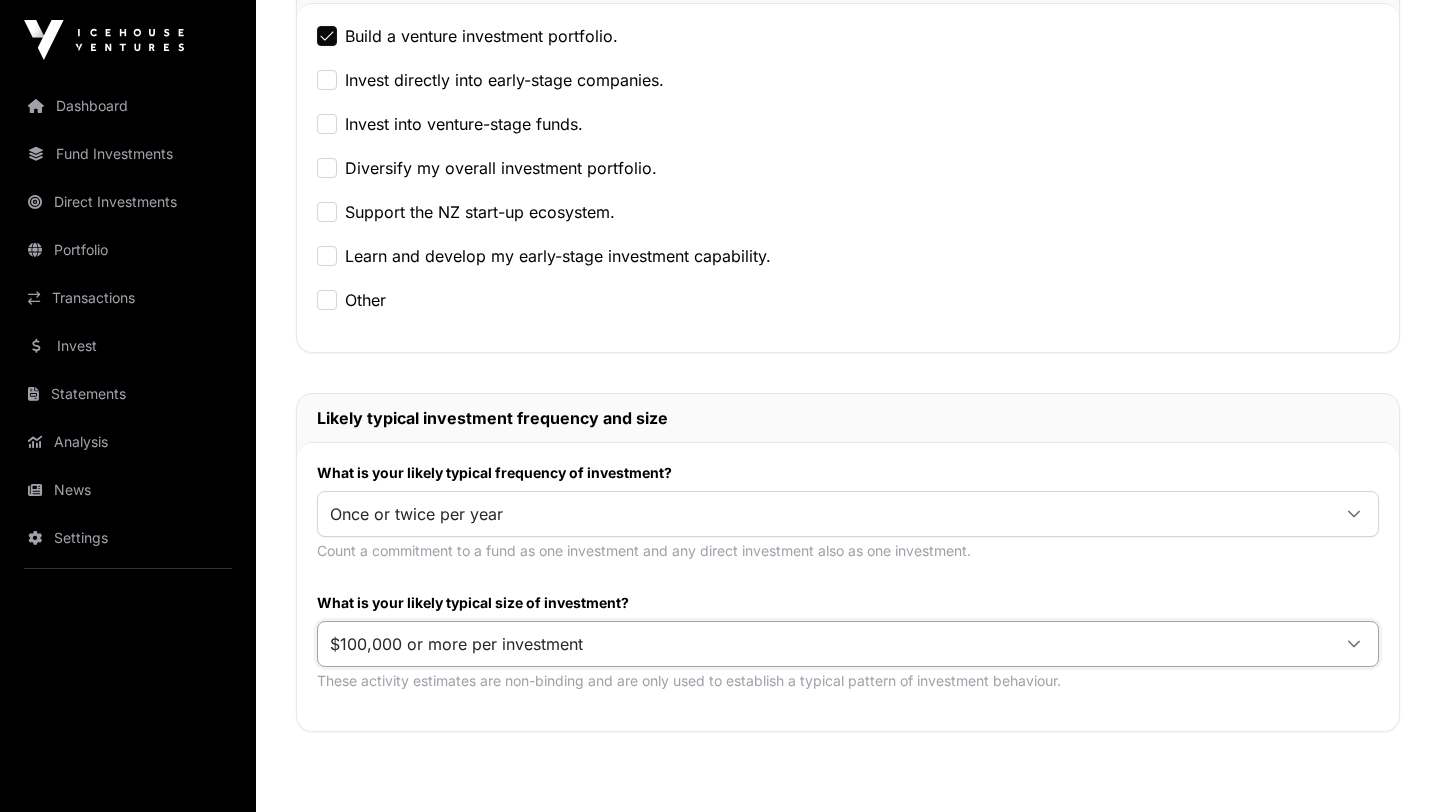 click on "$100,000 or more per investment" 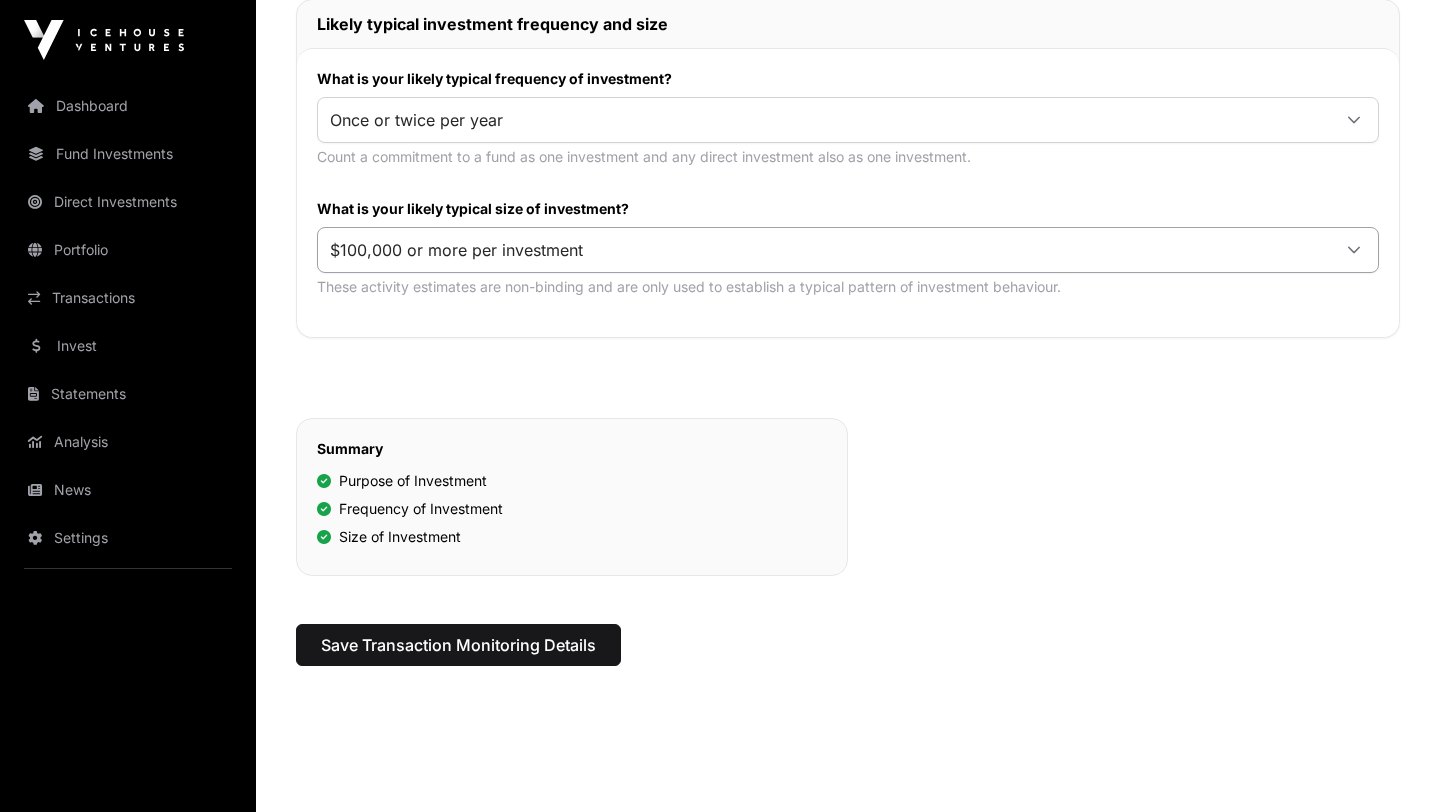 scroll, scrollTop: 932, scrollLeft: 0, axis: vertical 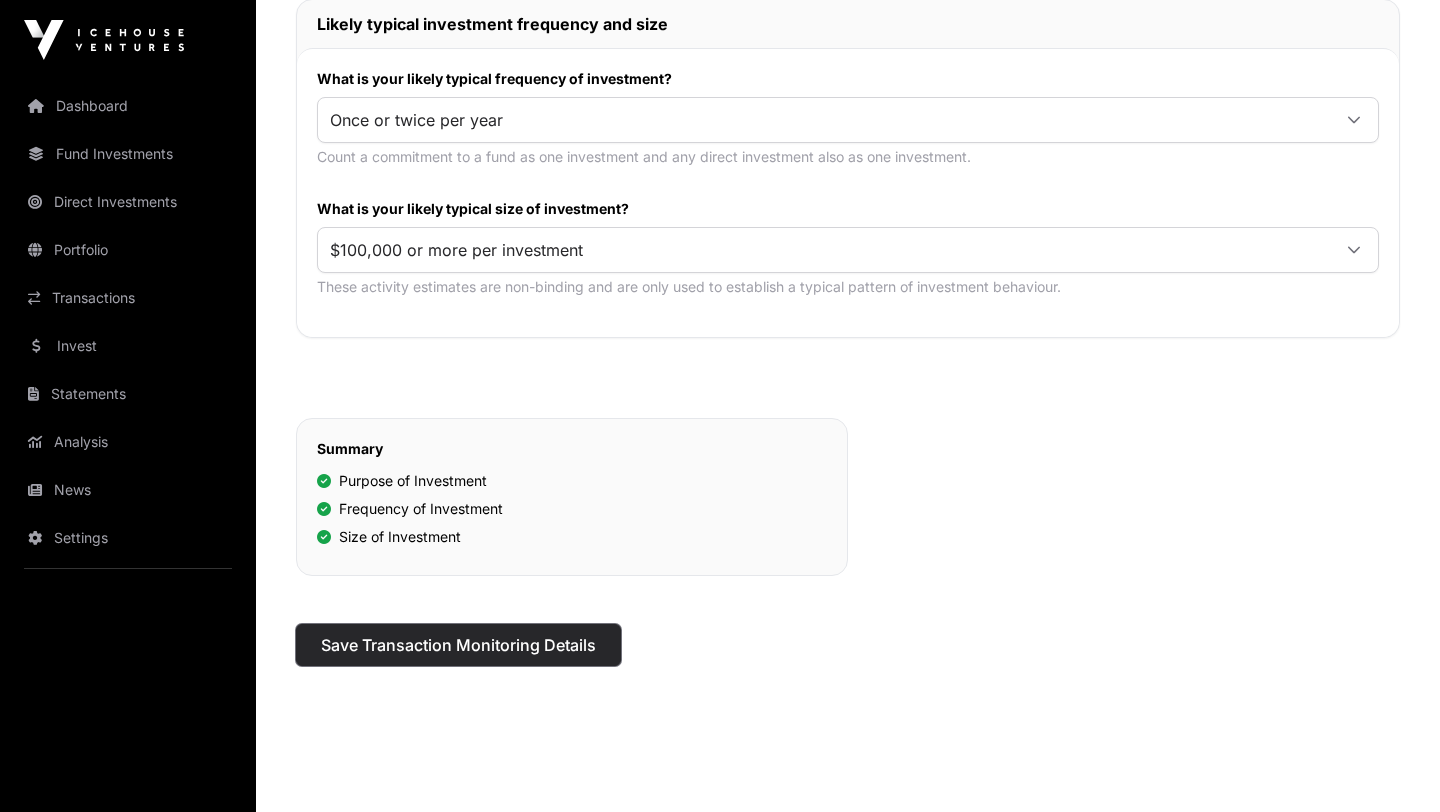 click on "Save Transaction Monitoring Details" 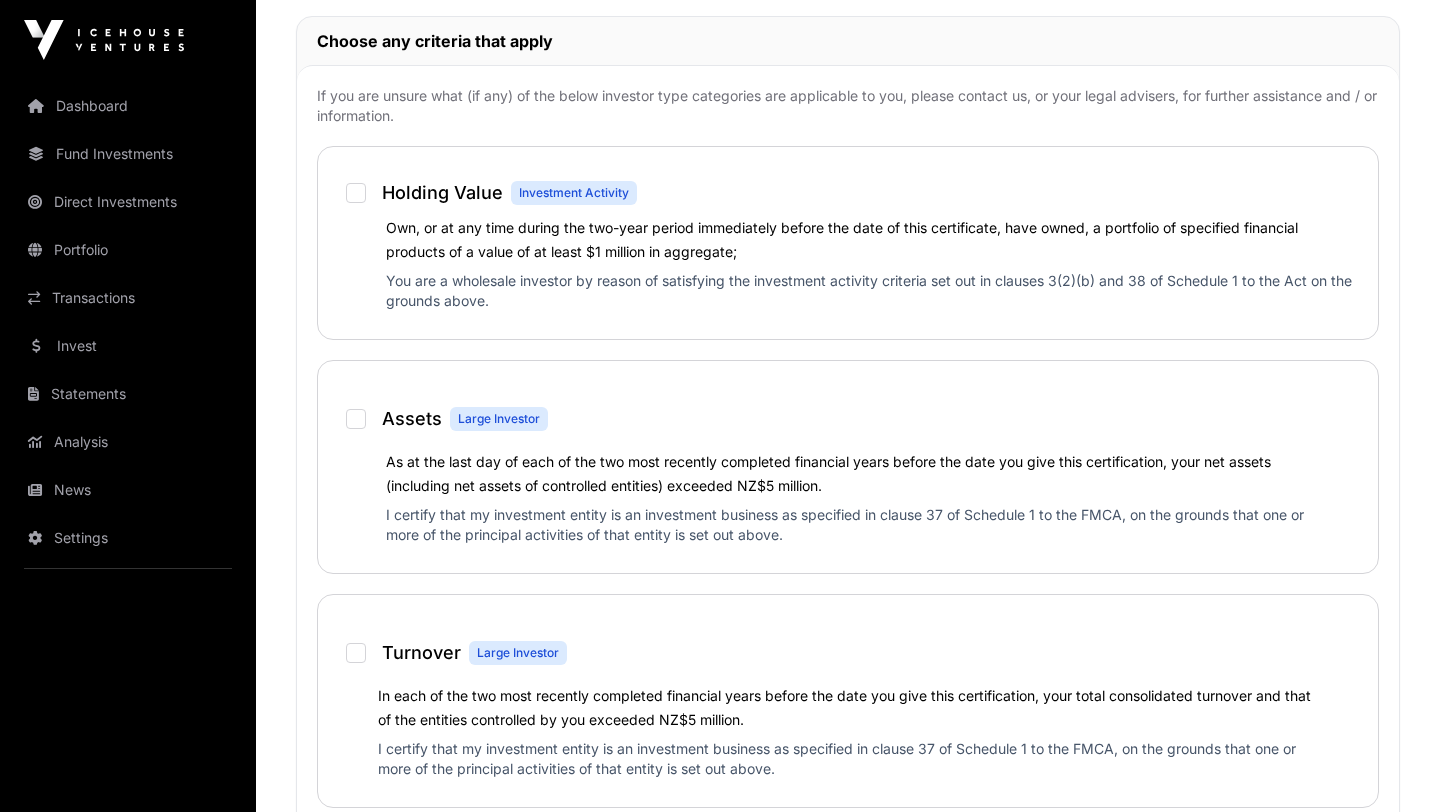 scroll, scrollTop: 775, scrollLeft: 0, axis: vertical 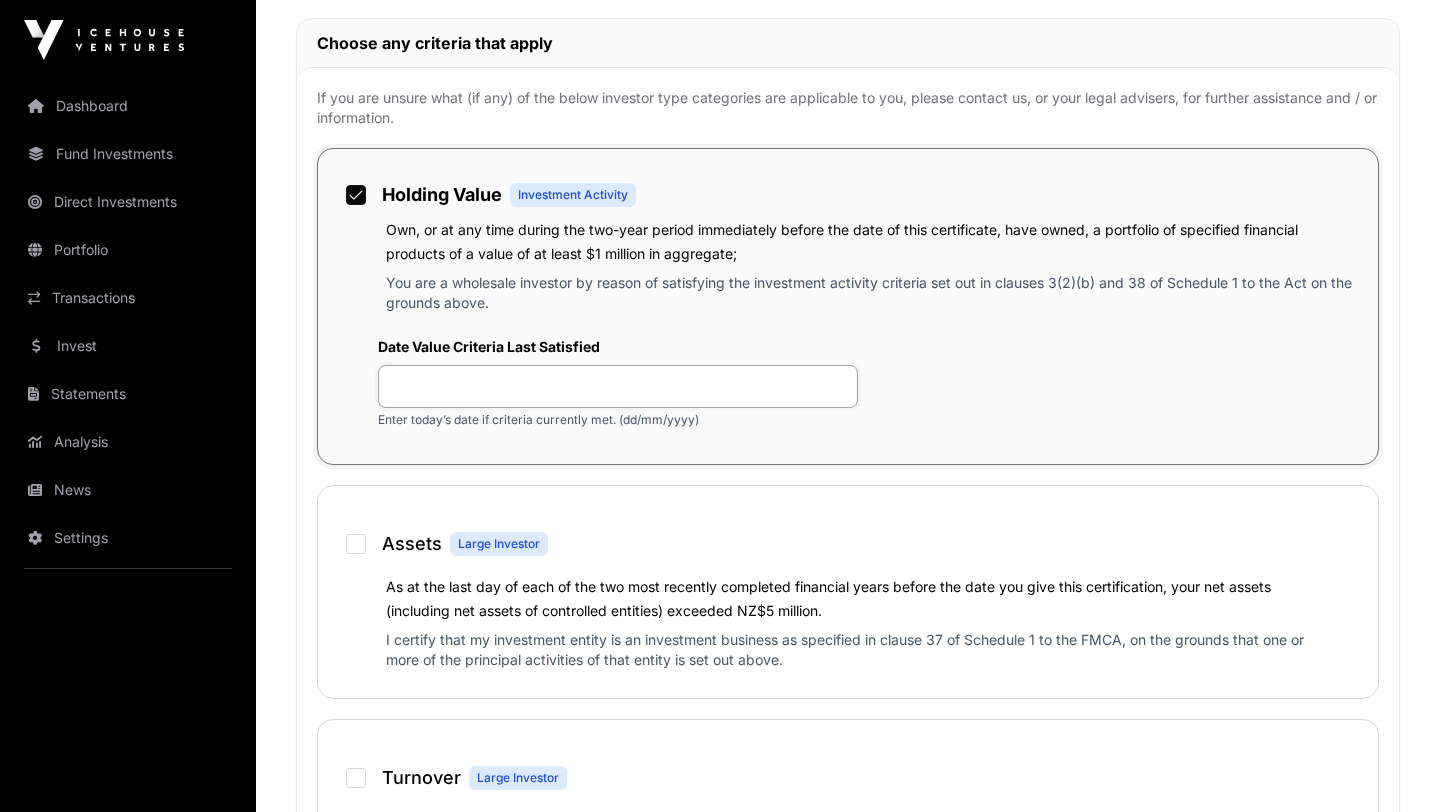 click 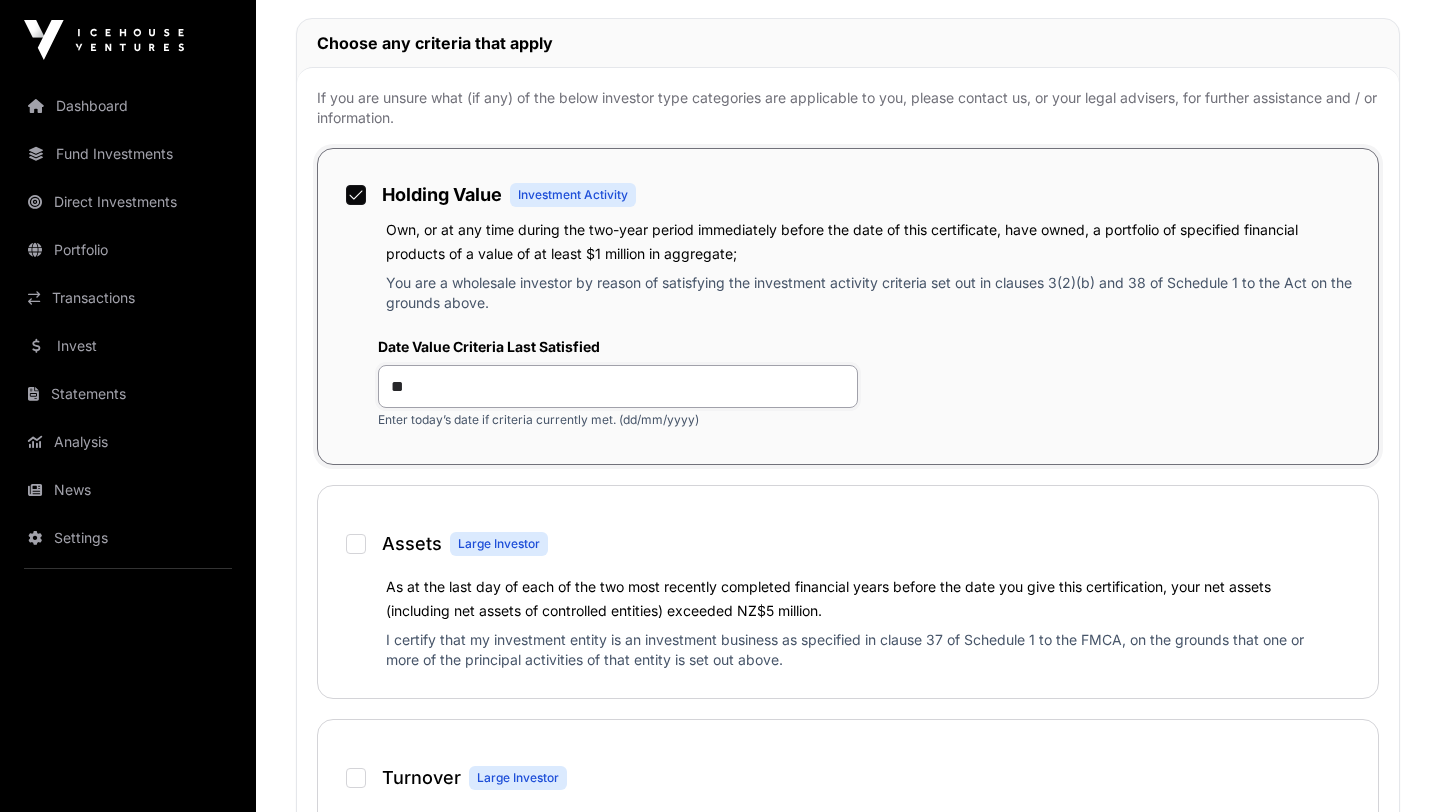 type on "*" 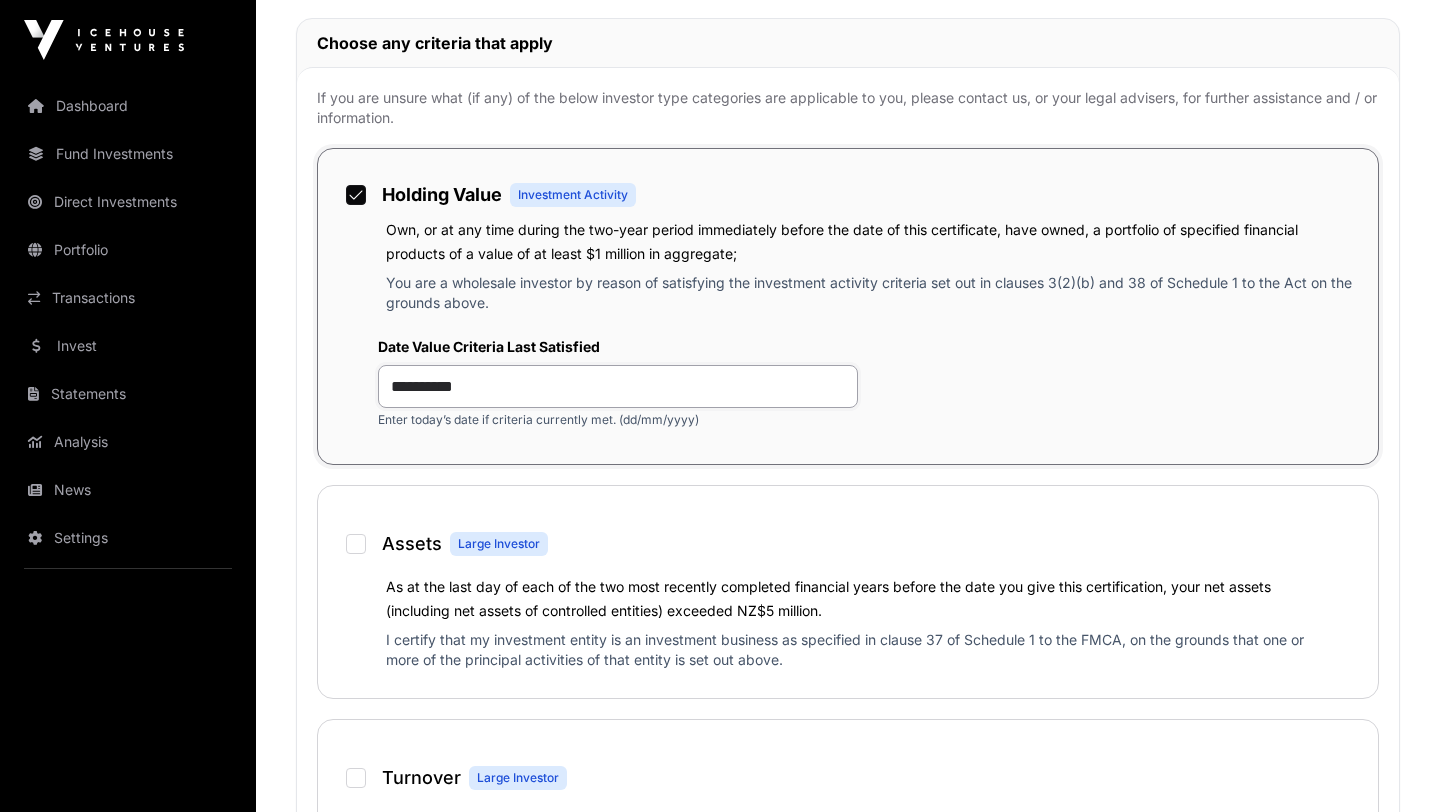 click on "**********" 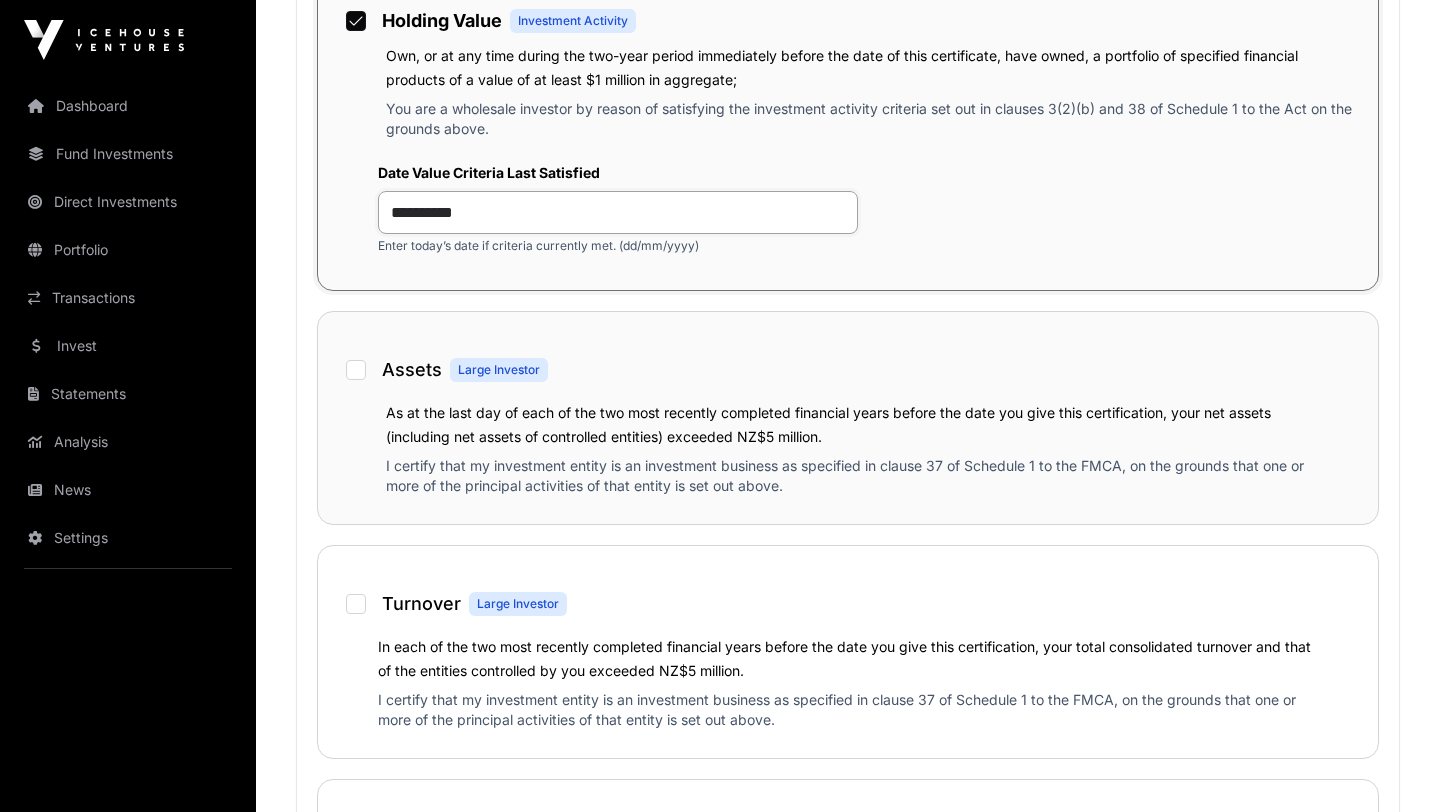scroll, scrollTop: 950, scrollLeft: 0, axis: vertical 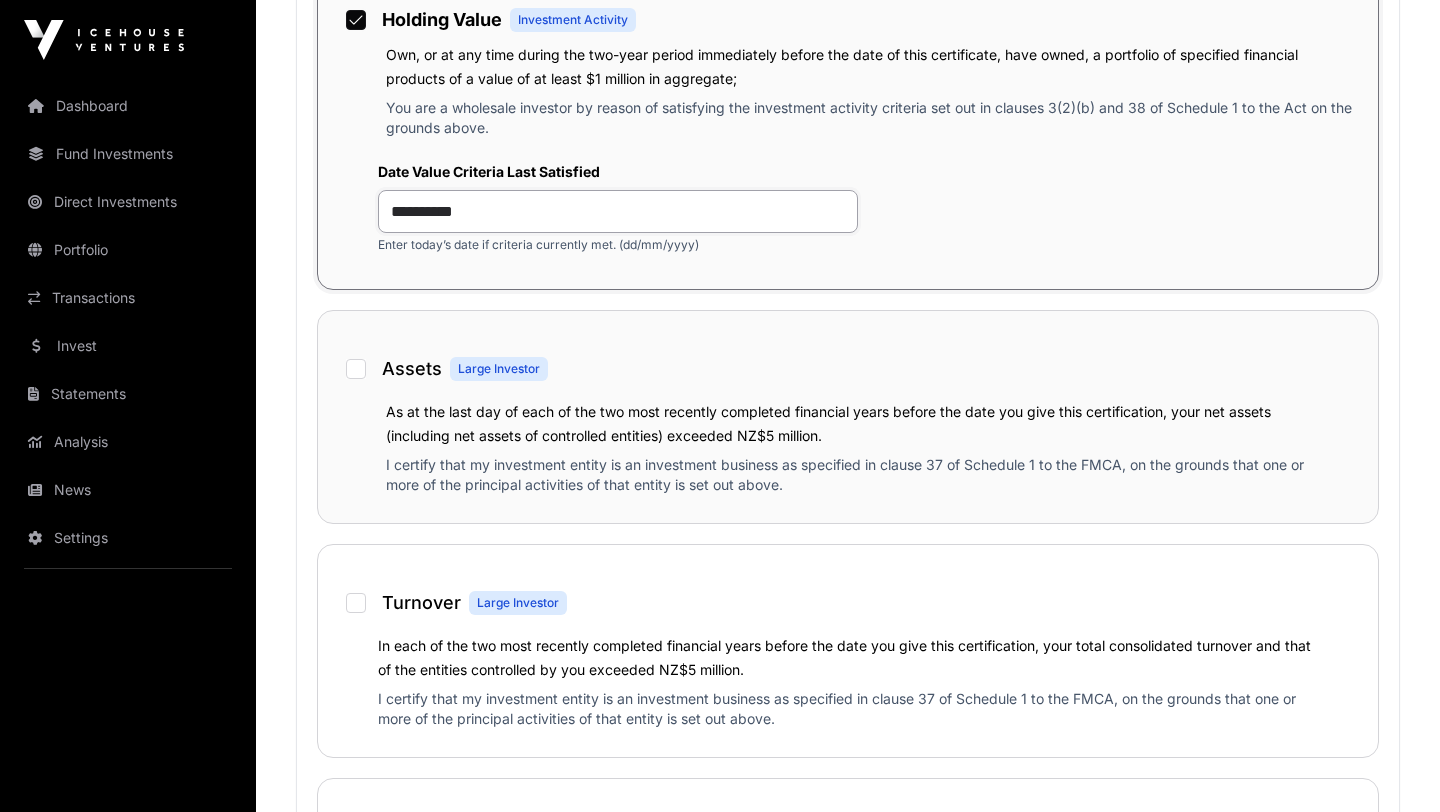 type on "**********" 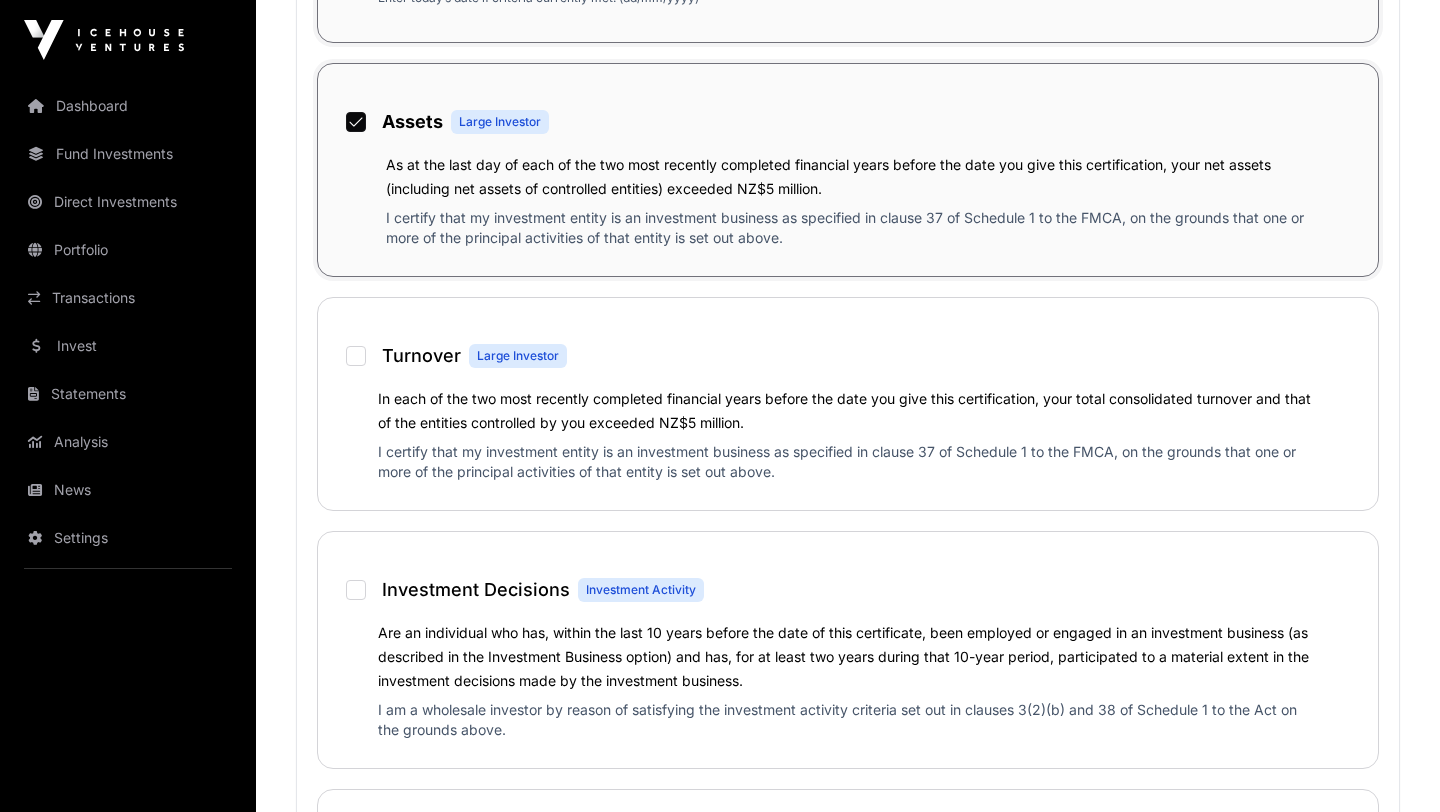 scroll, scrollTop: 1198, scrollLeft: 0, axis: vertical 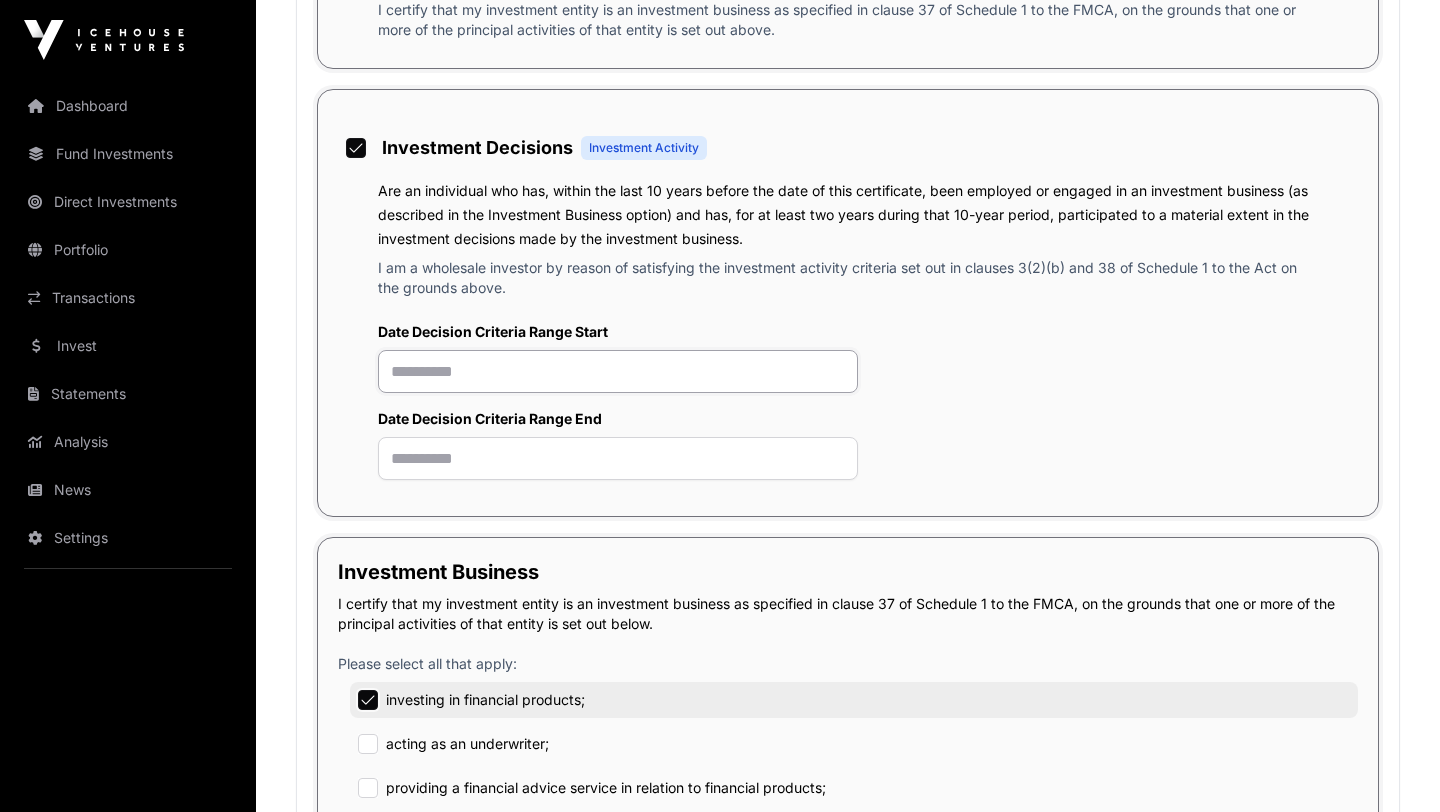 click 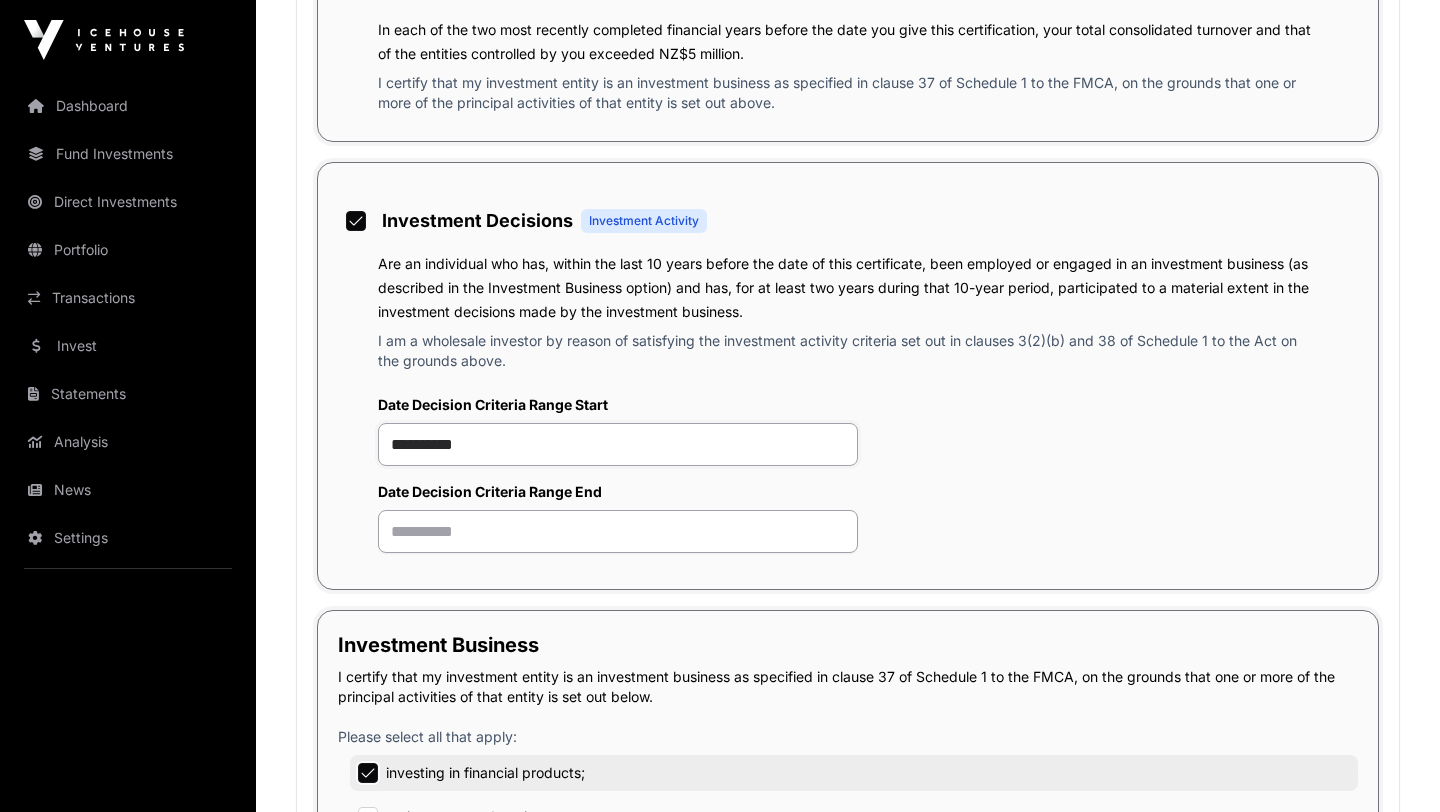 scroll, scrollTop: 1583, scrollLeft: 0, axis: vertical 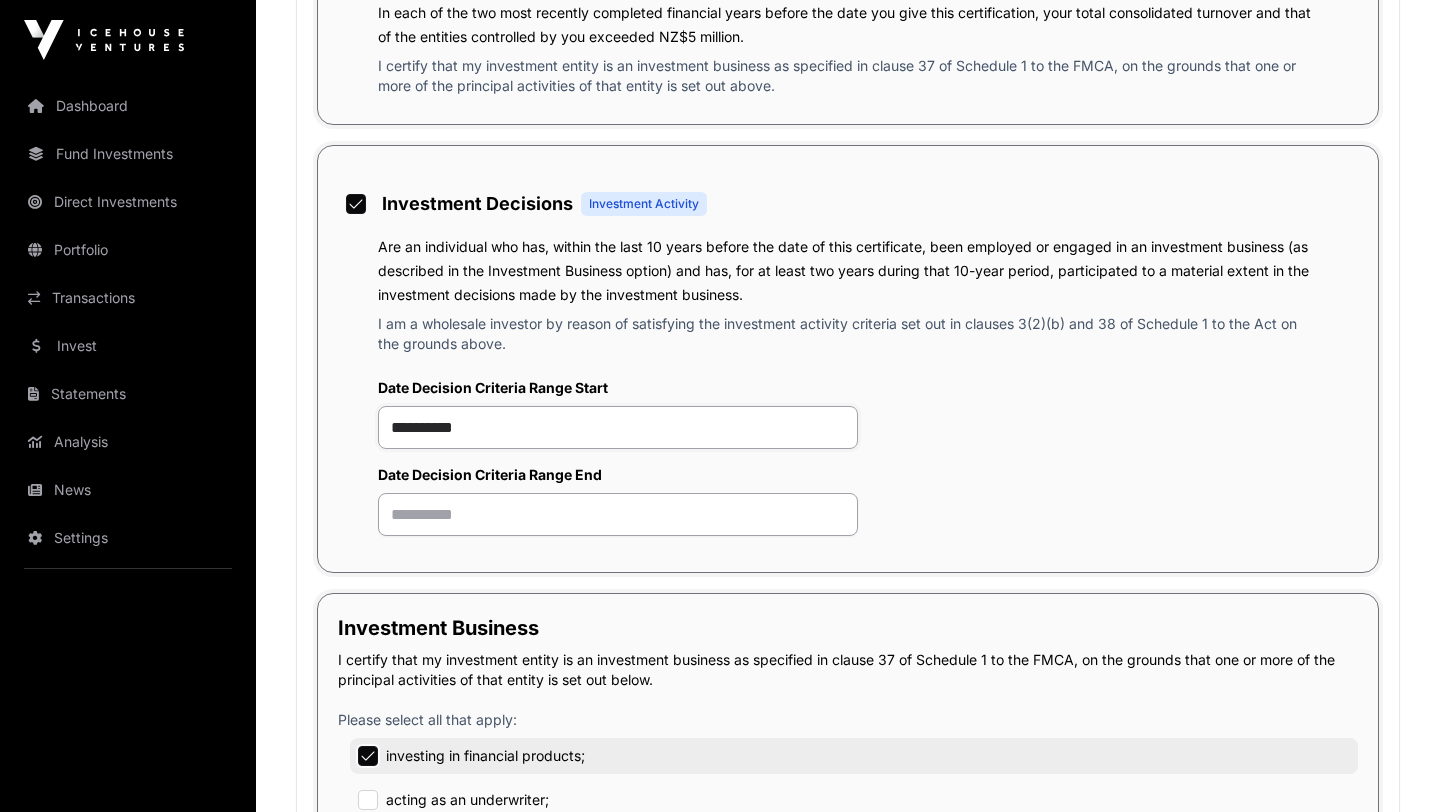type on "**********" 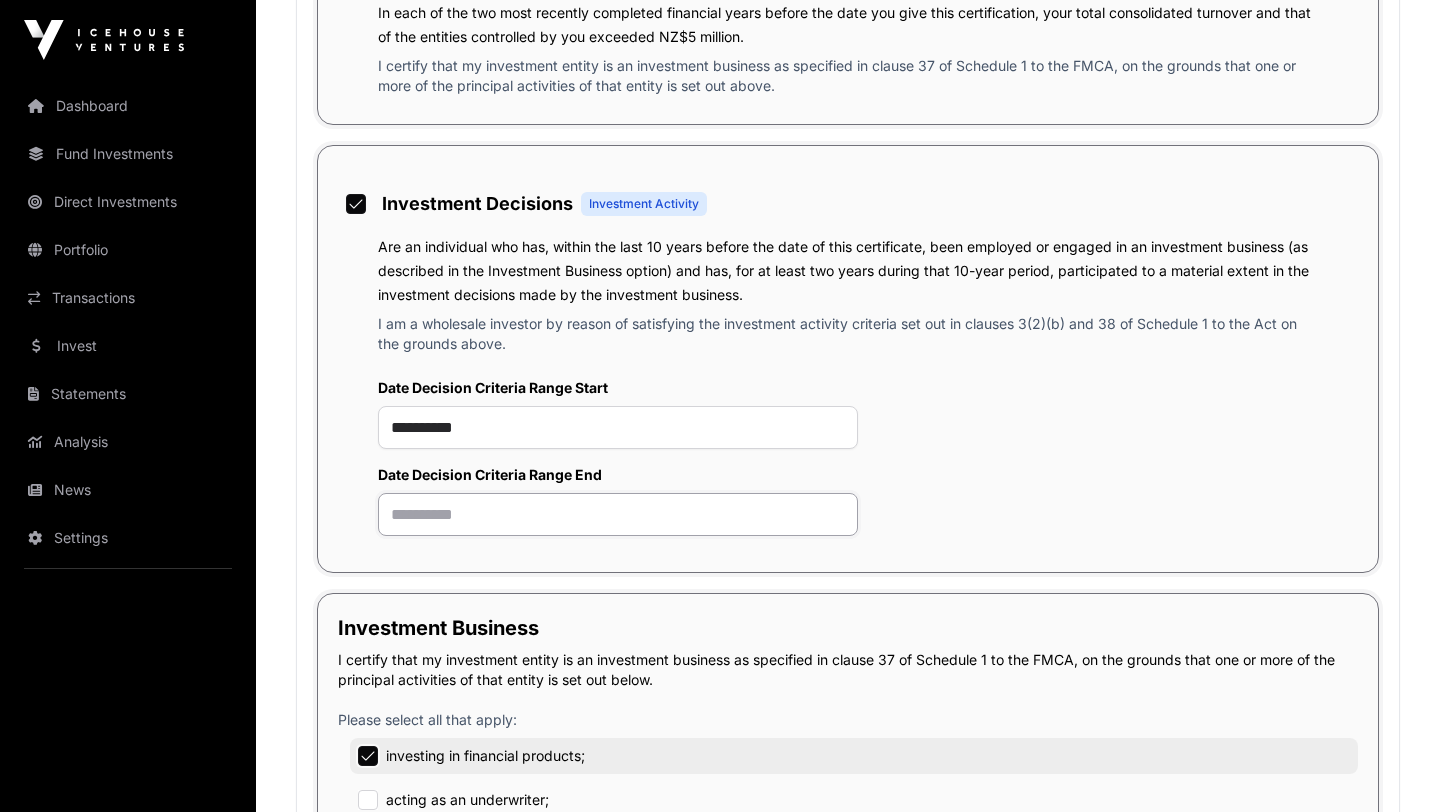 click 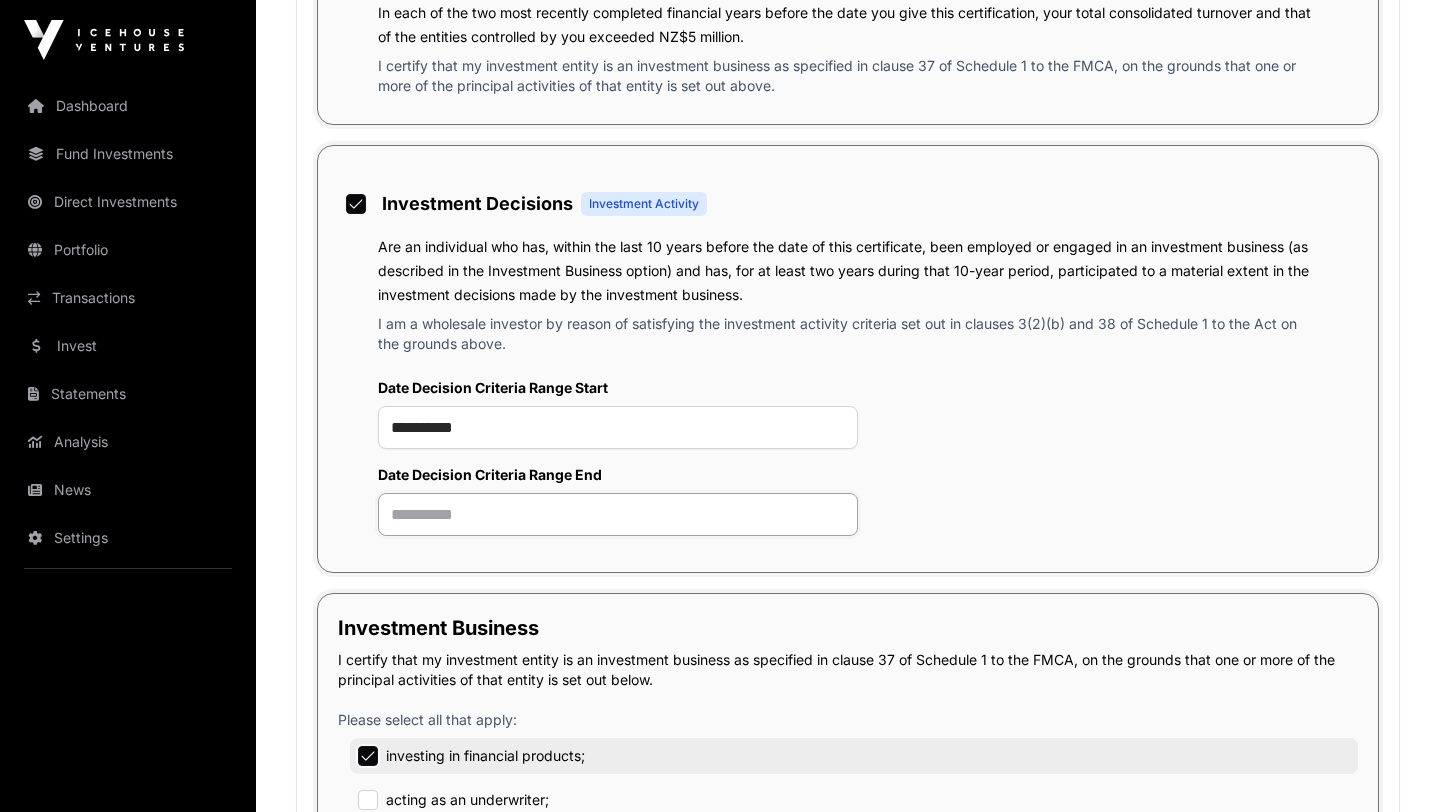 click 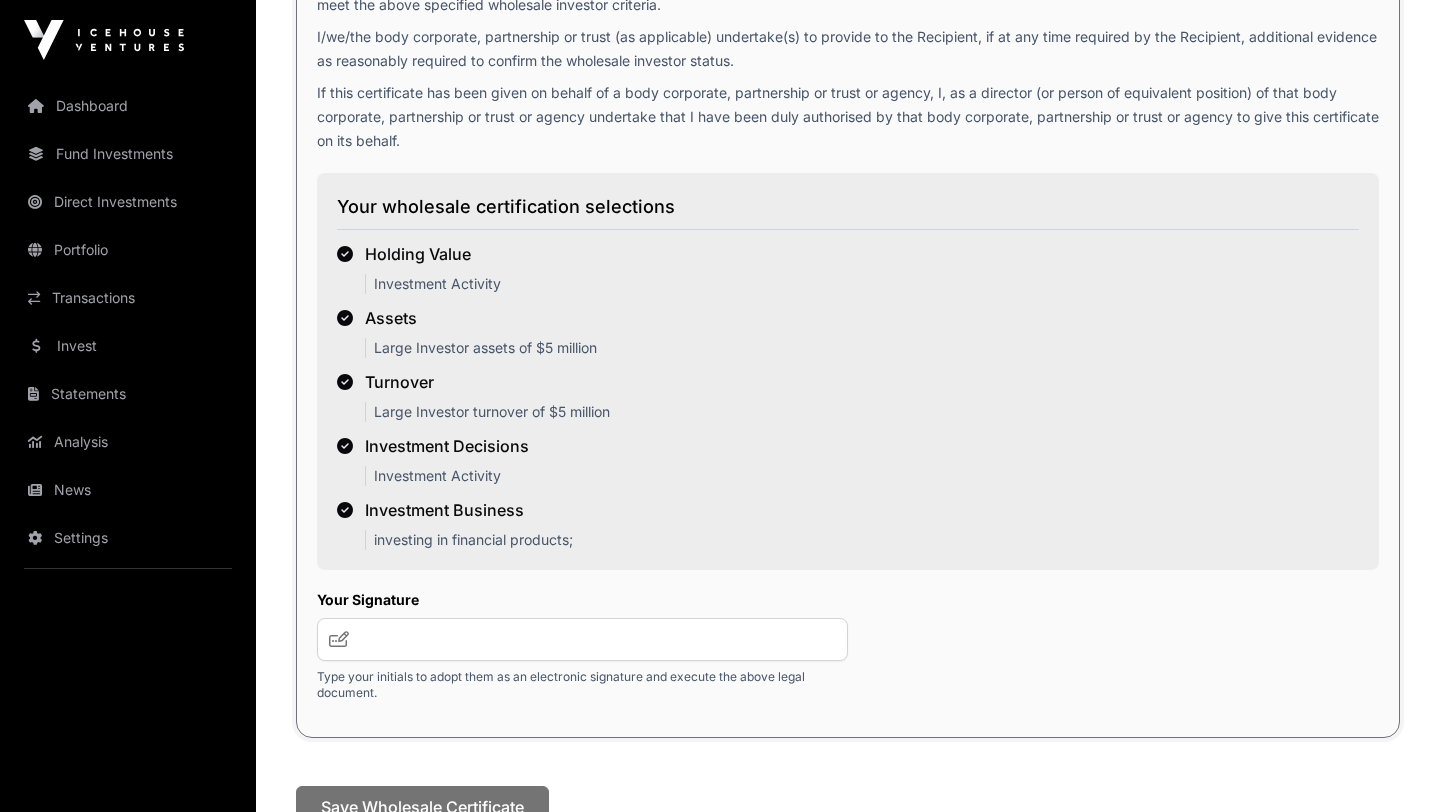 scroll, scrollTop: 3165, scrollLeft: 0, axis: vertical 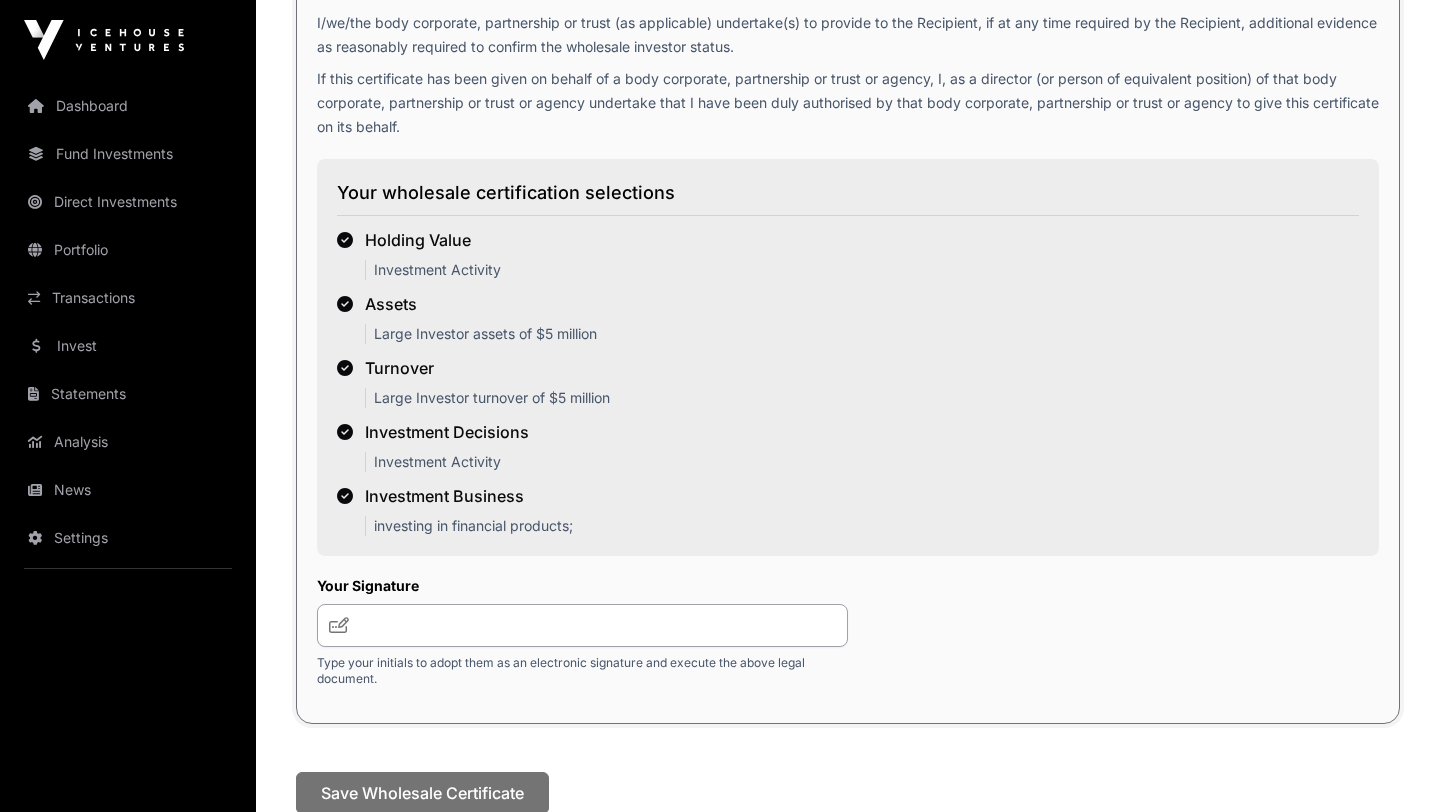 type on "**********" 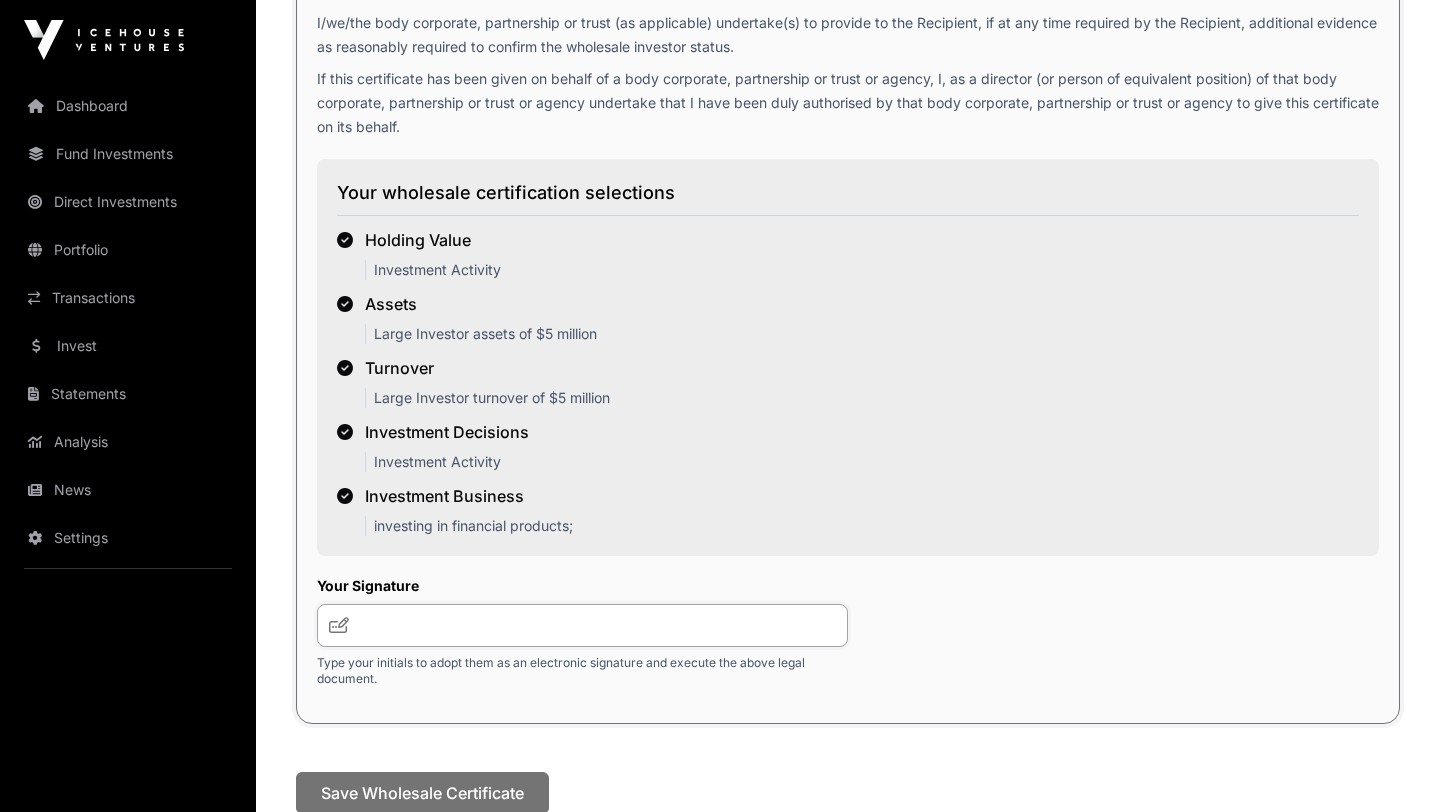 click 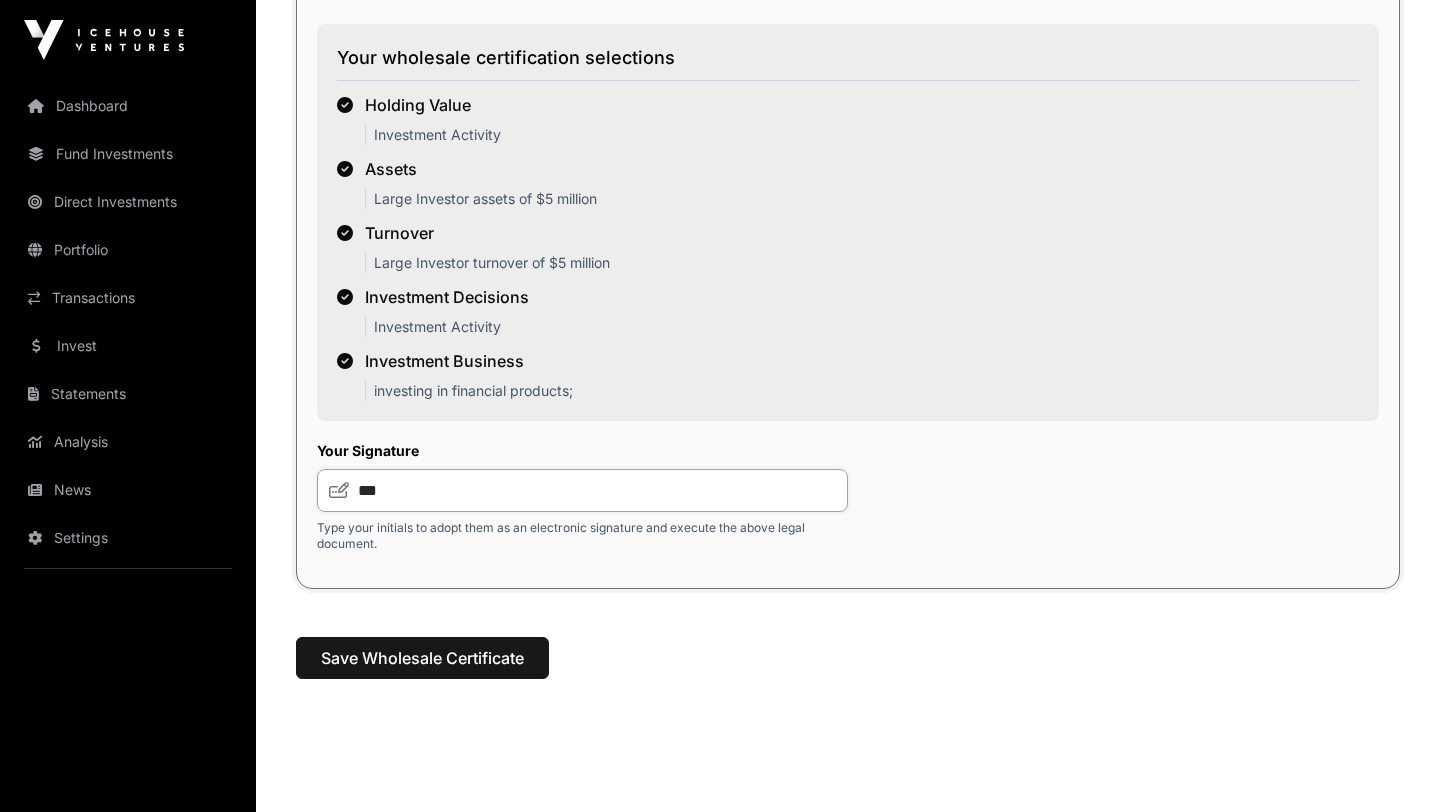 scroll, scrollTop: 3332, scrollLeft: 0, axis: vertical 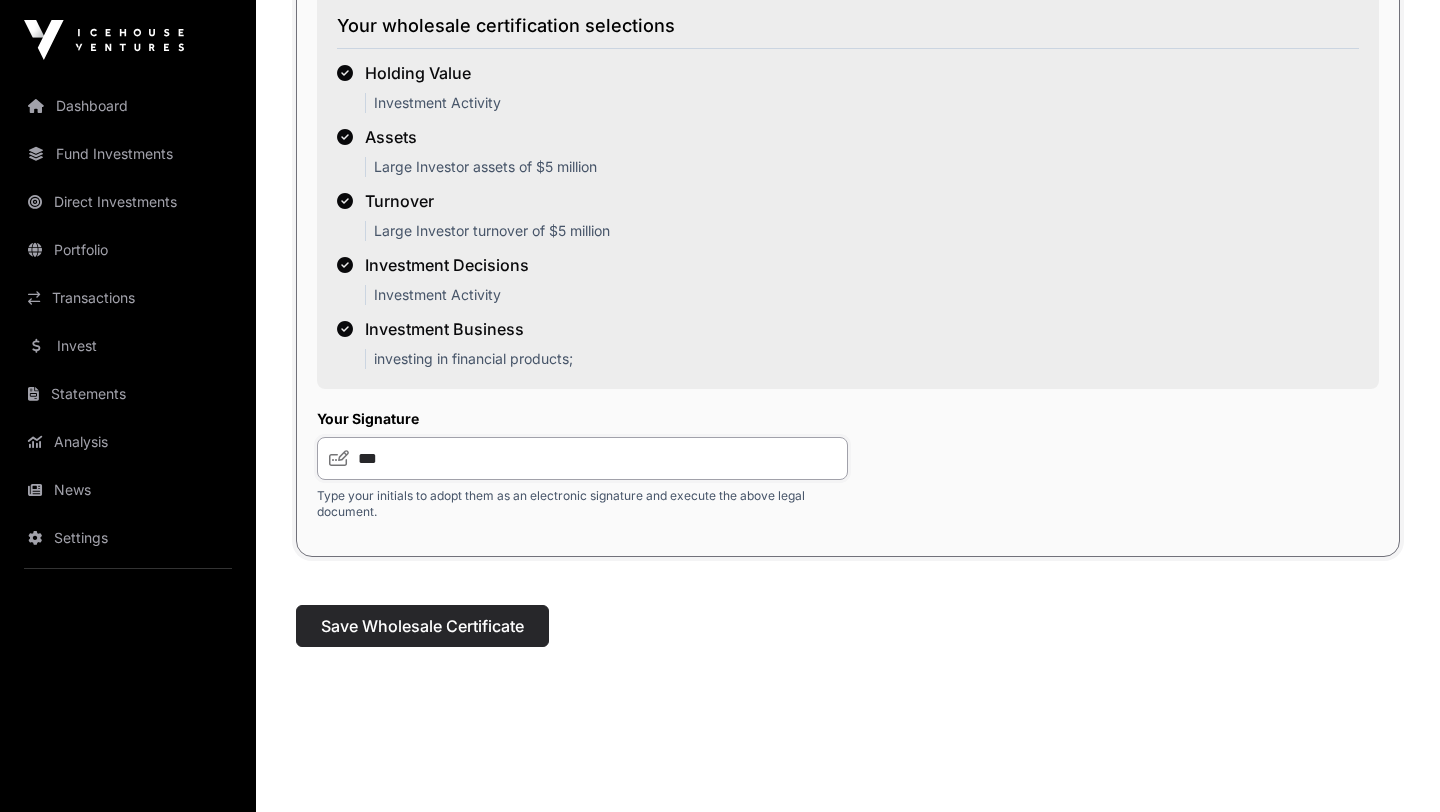 type on "***" 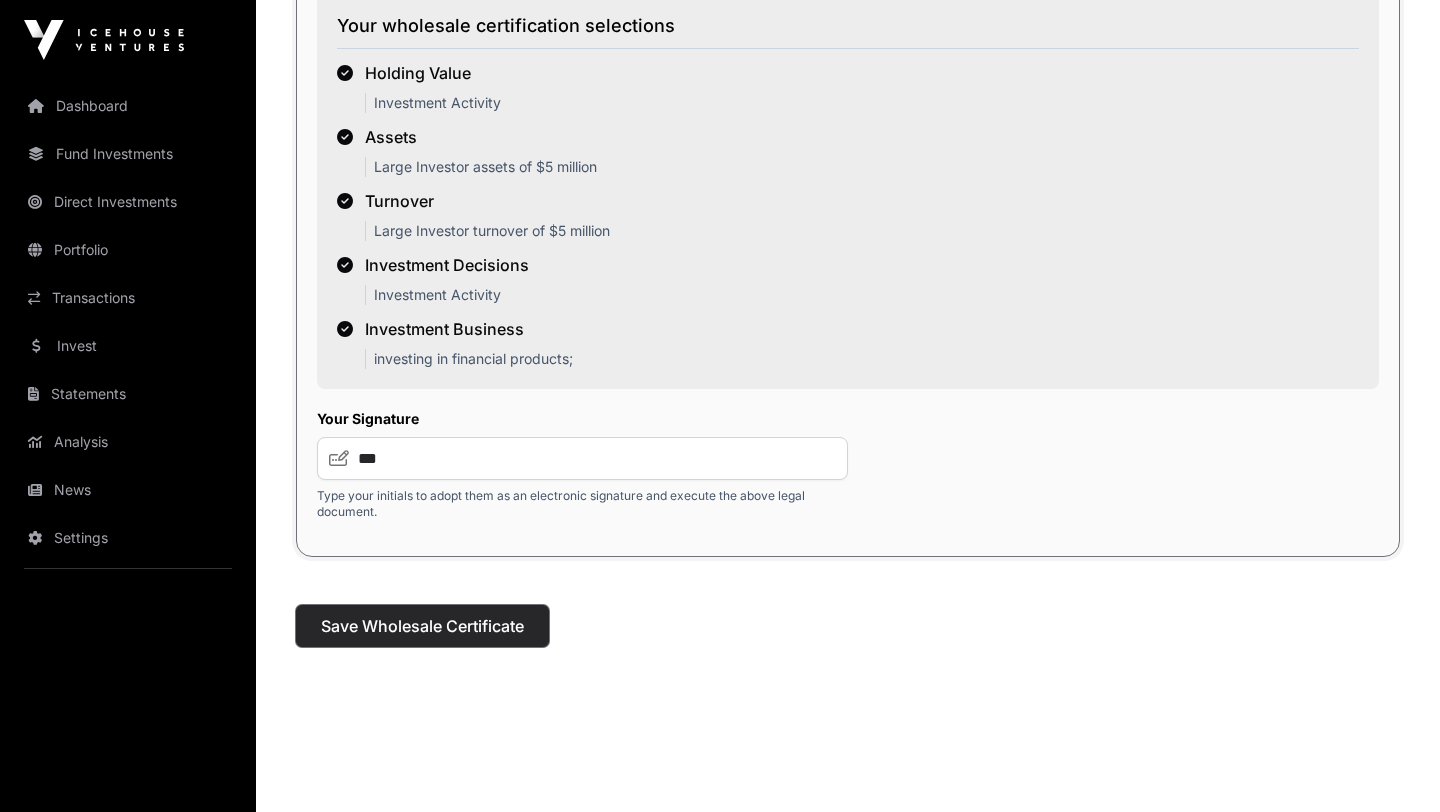 click on "Save Wholesale Certificate" 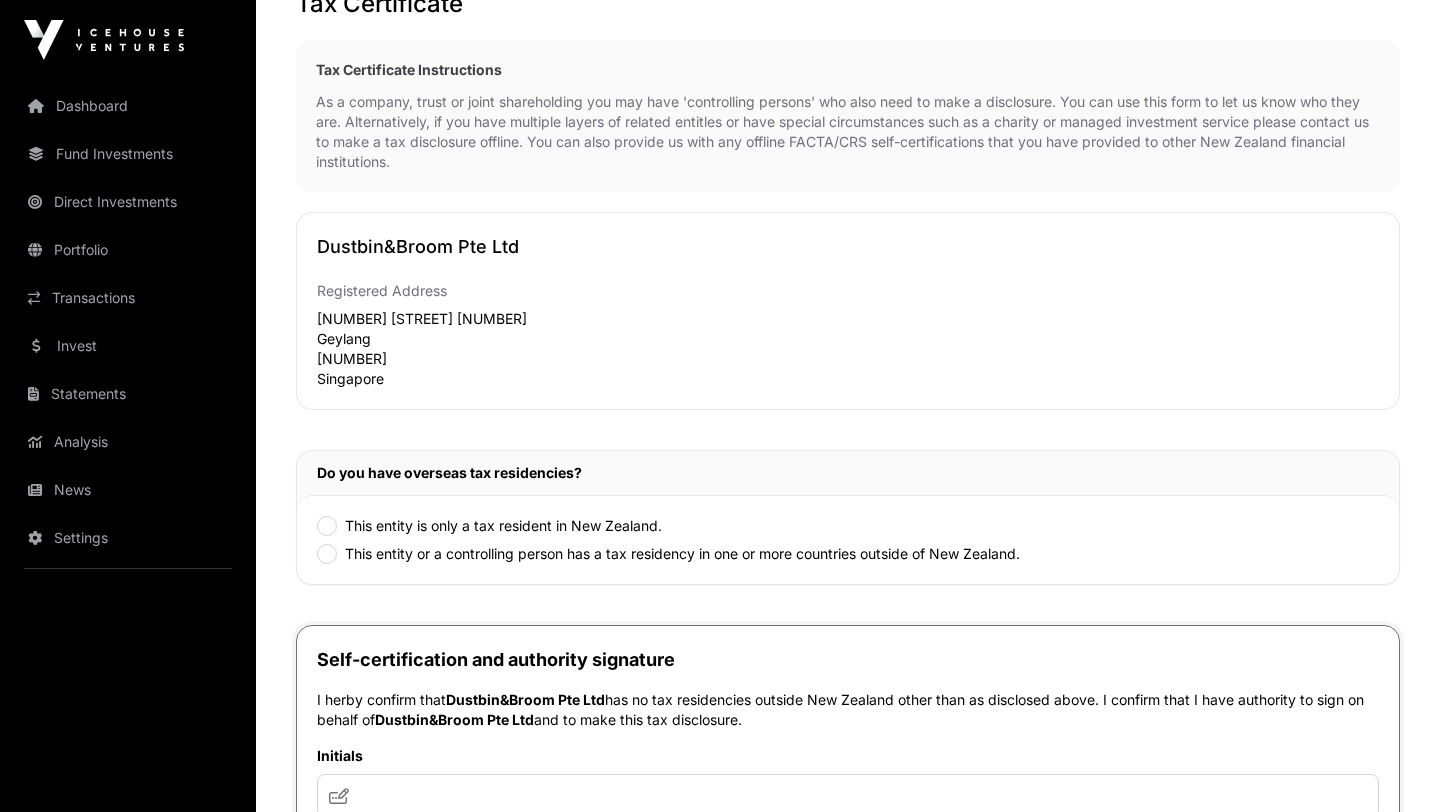scroll, scrollTop: 136, scrollLeft: 0, axis: vertical 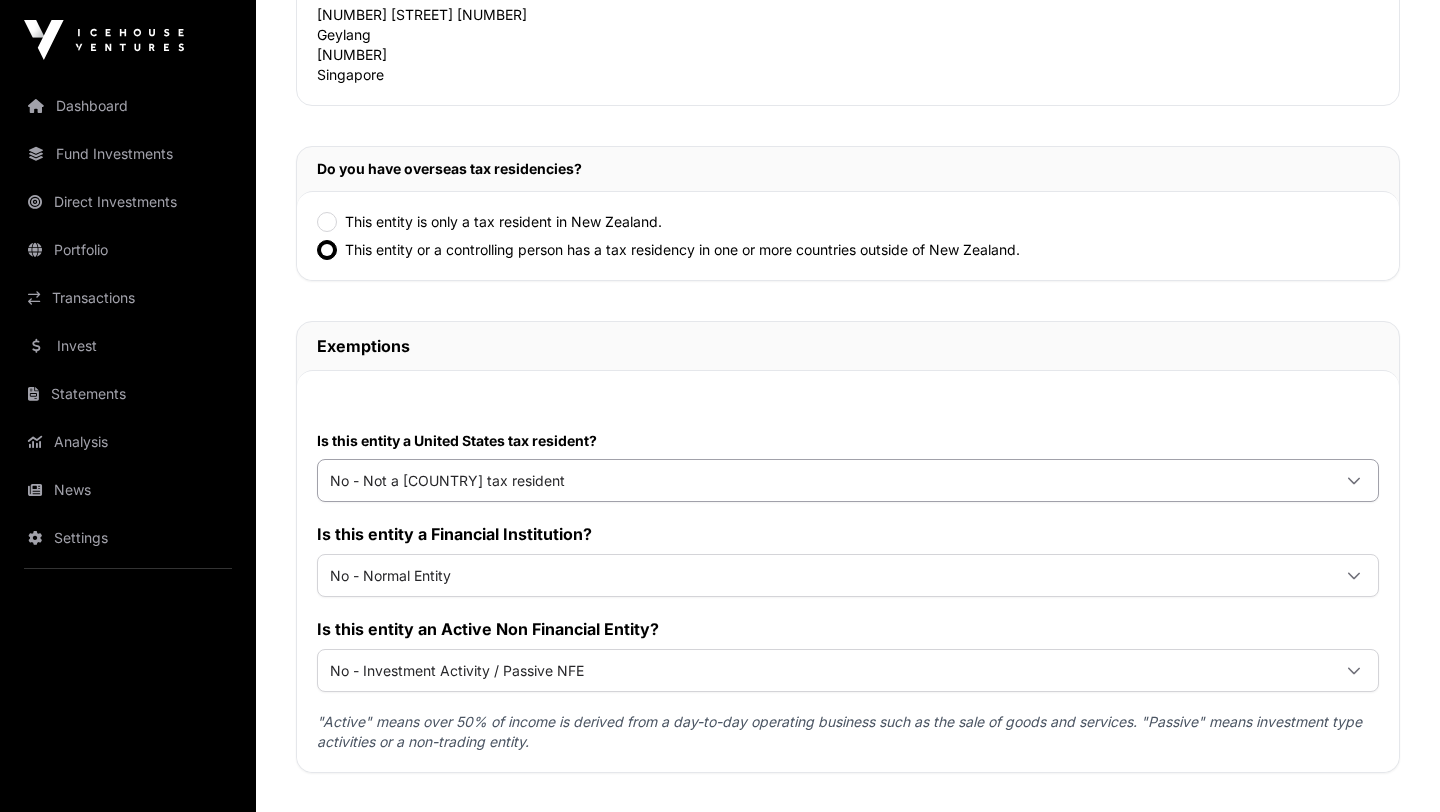 click 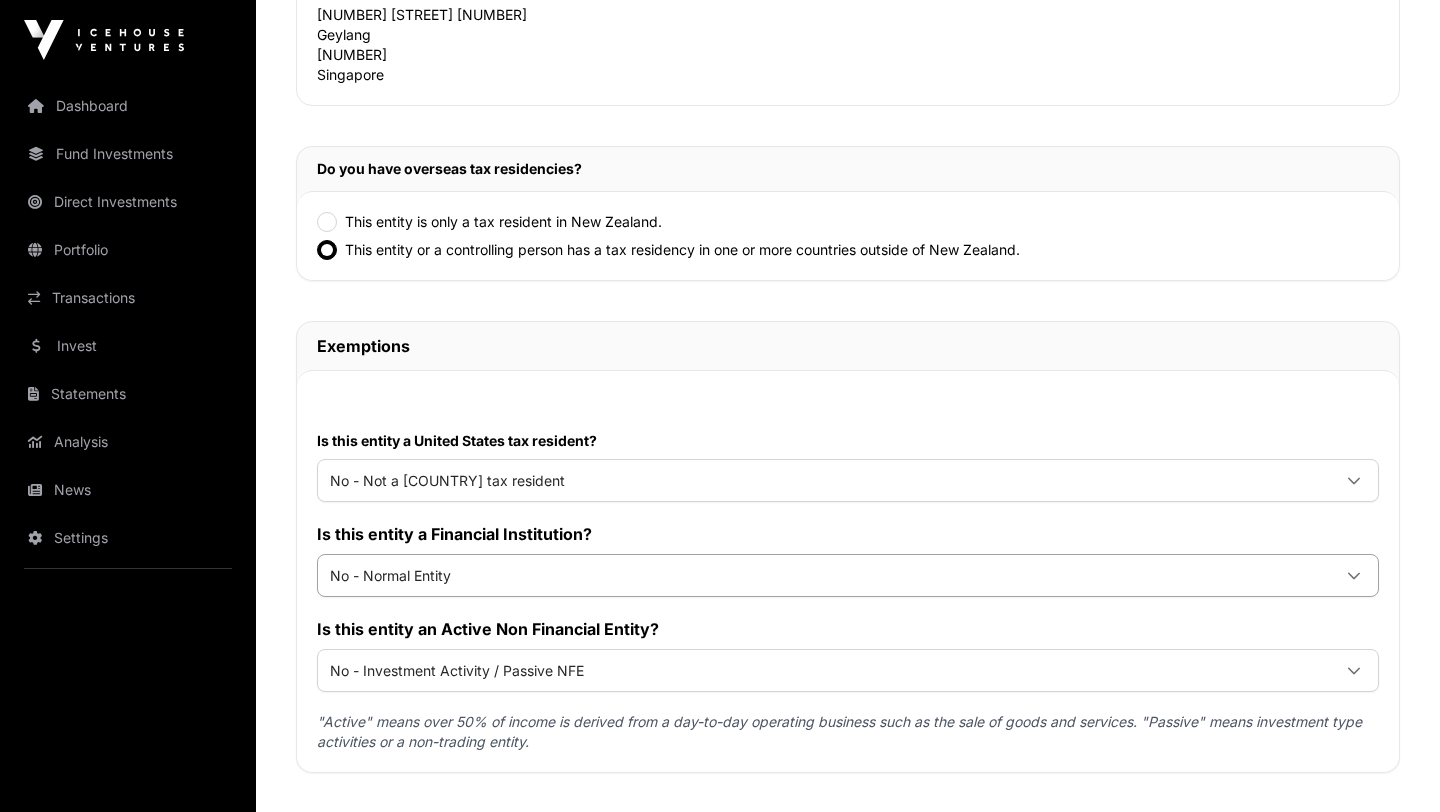click 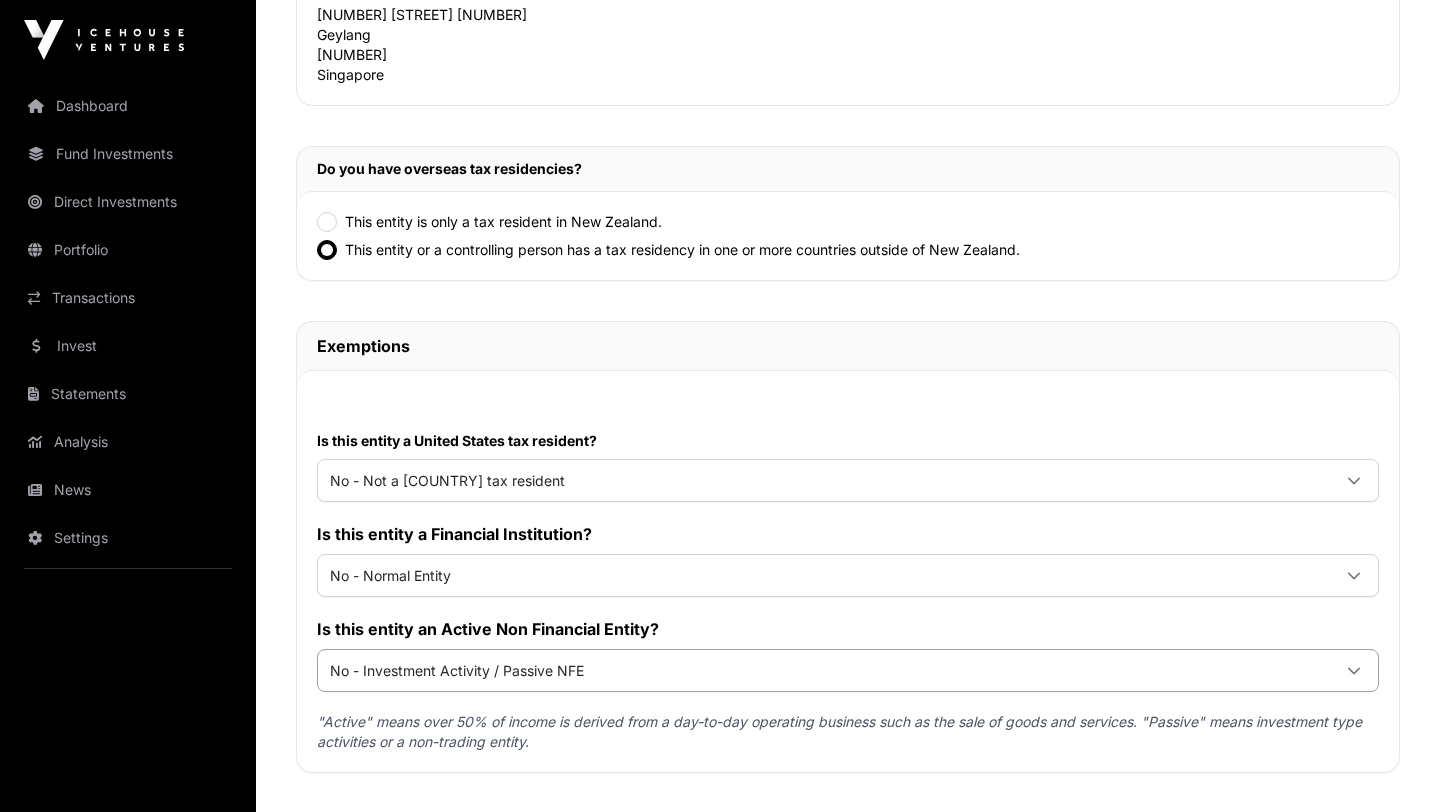 click 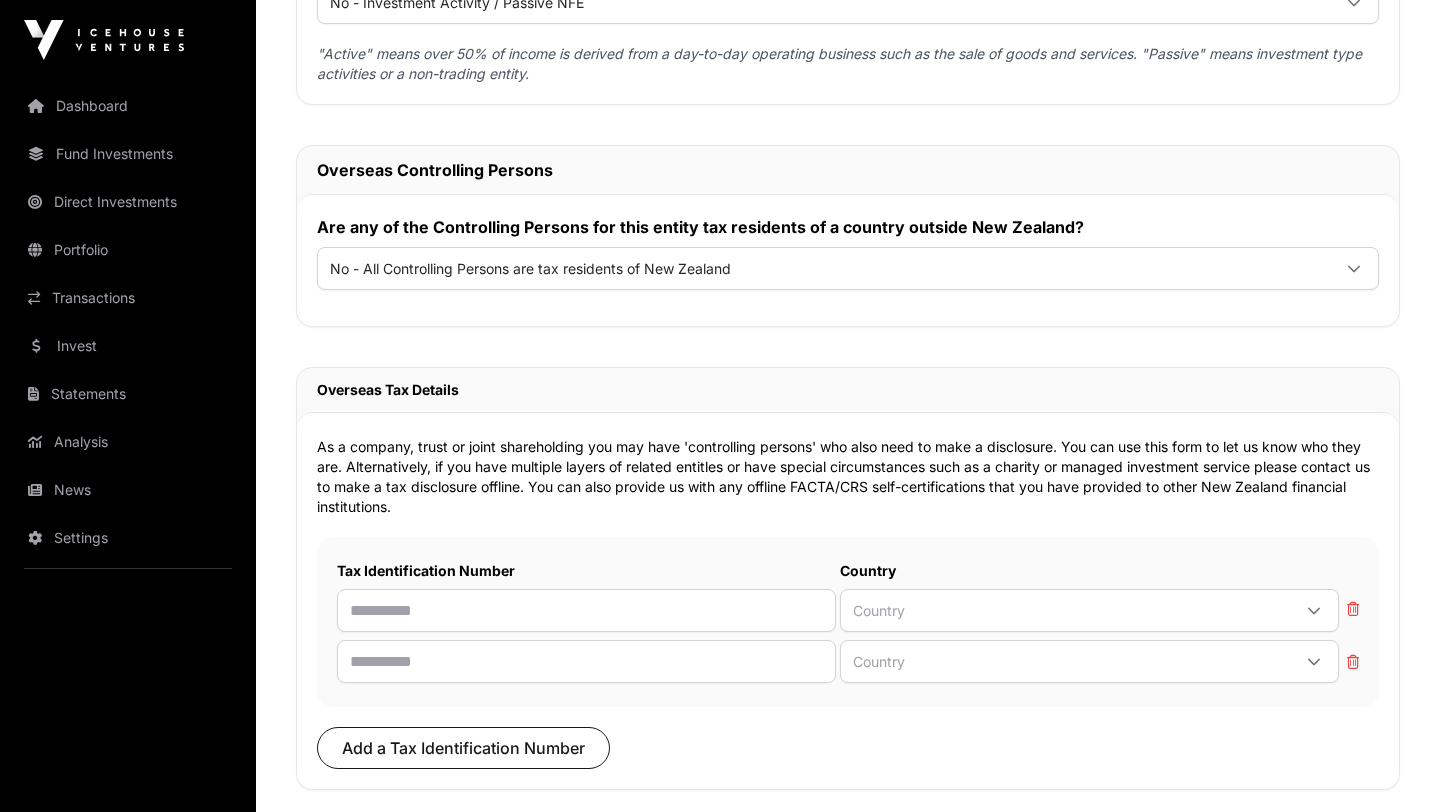 scroll, scrollTop: 1111, scrollLeft: 0, axis: vertical 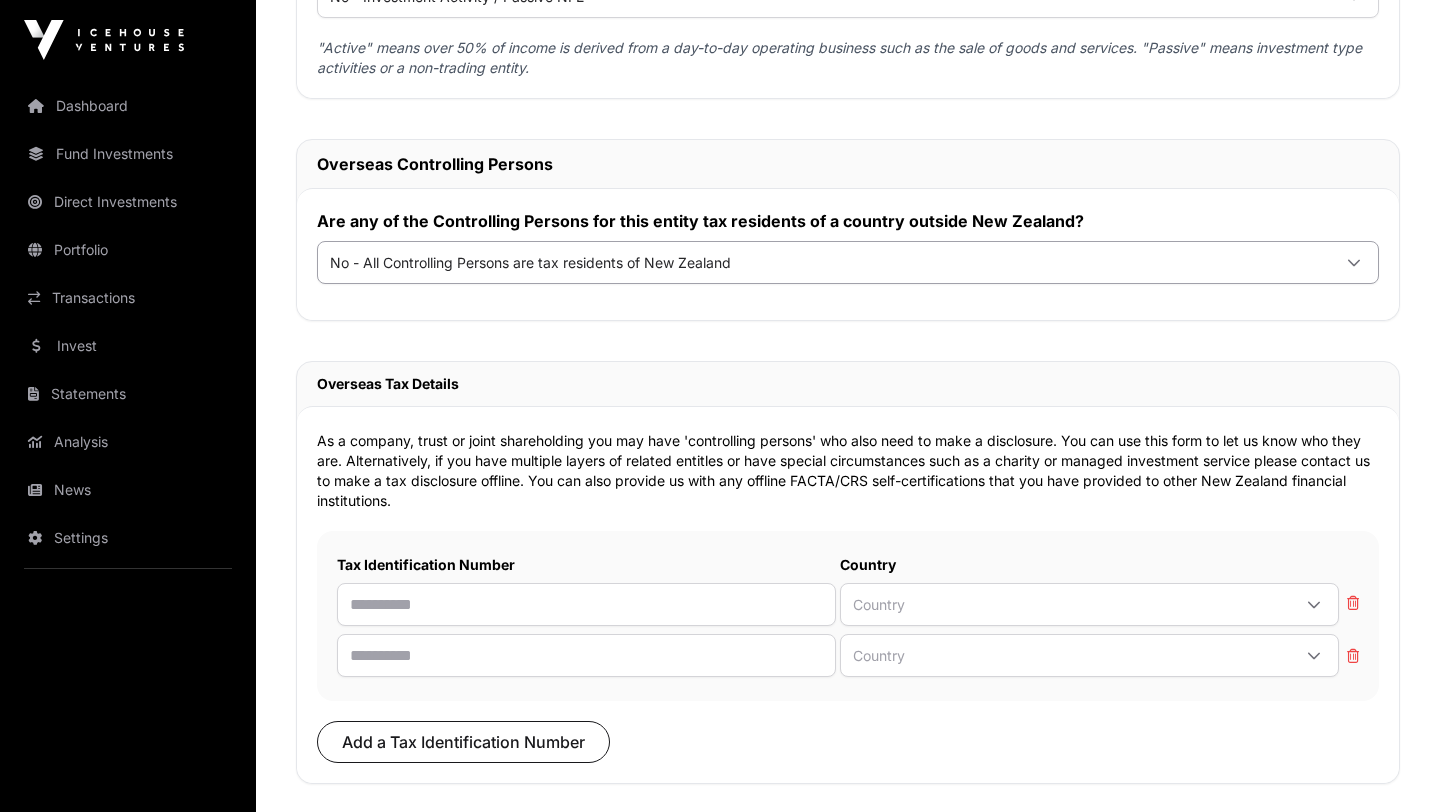 click 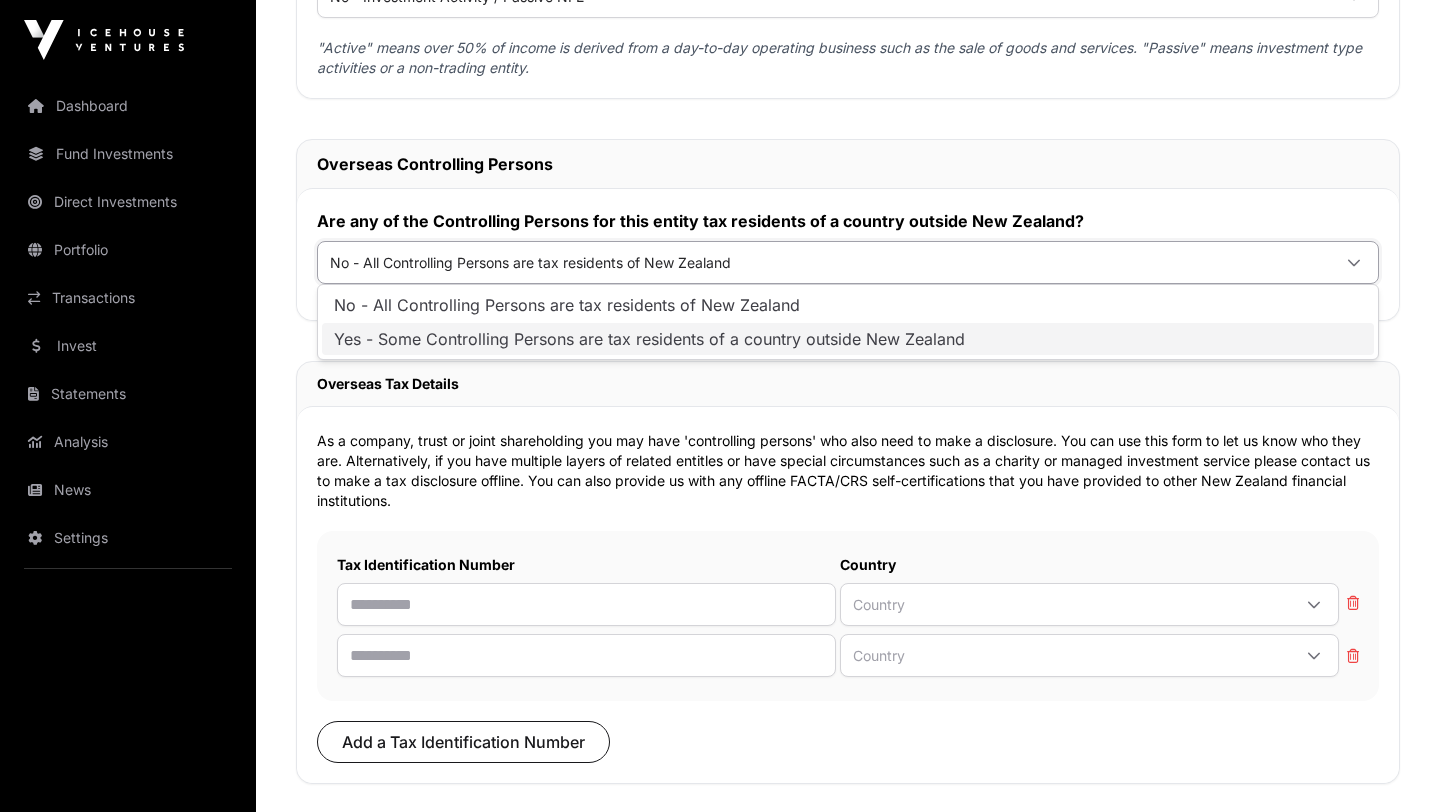 click on "Yes - Some Controlling Persons are tax residents of a country outside New Zealand" 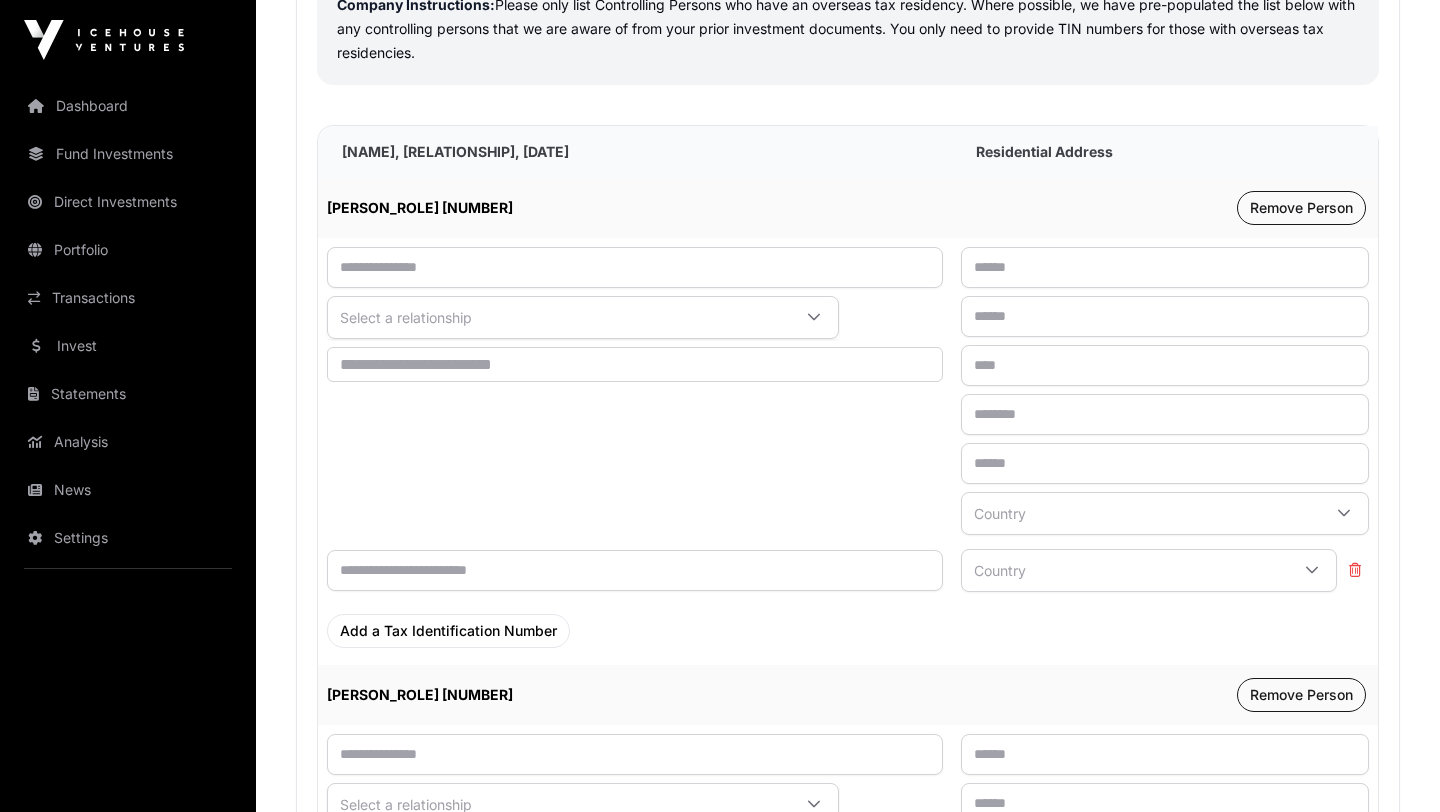 scroll, scrollTop: 1873, scrollLeft: 0, axis: vertical 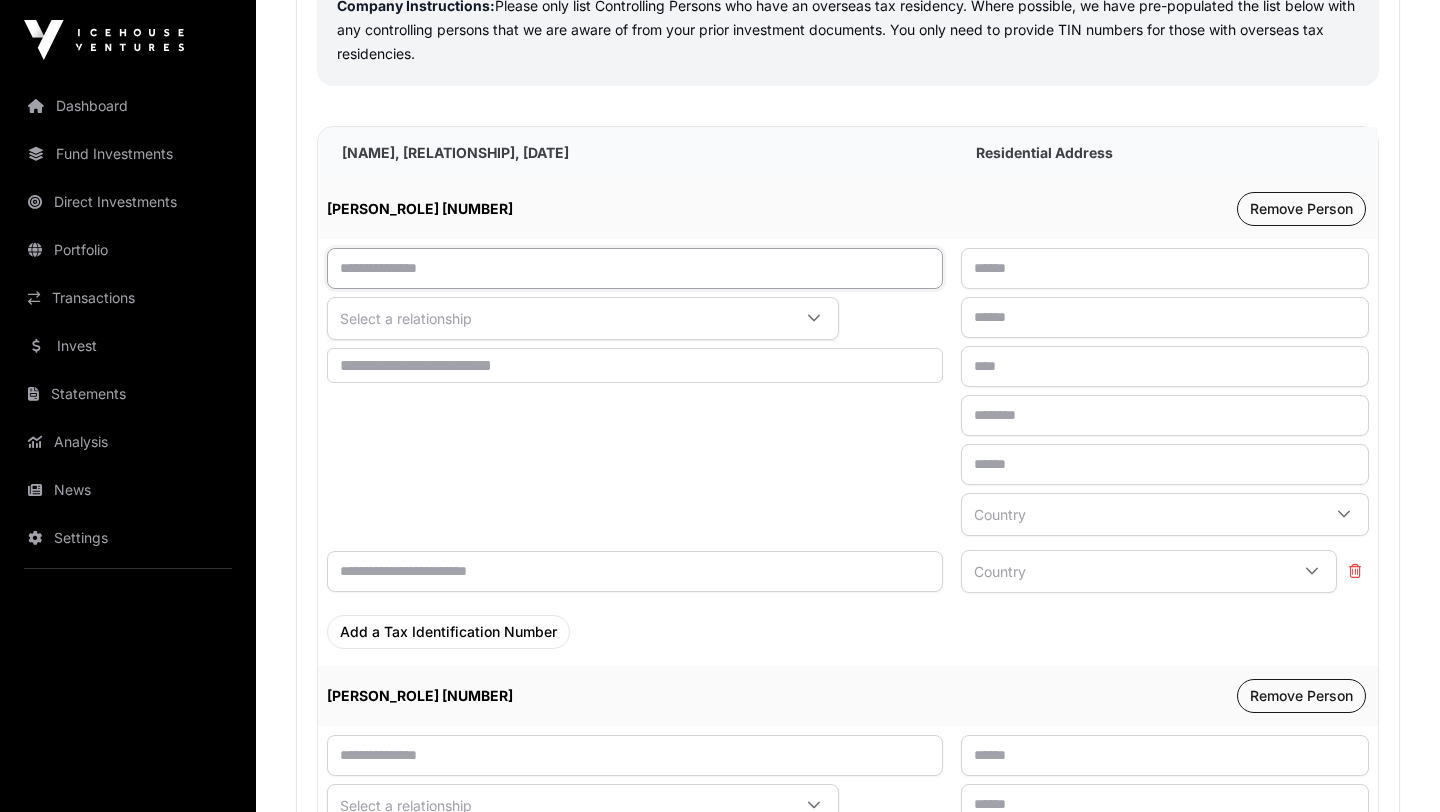 click 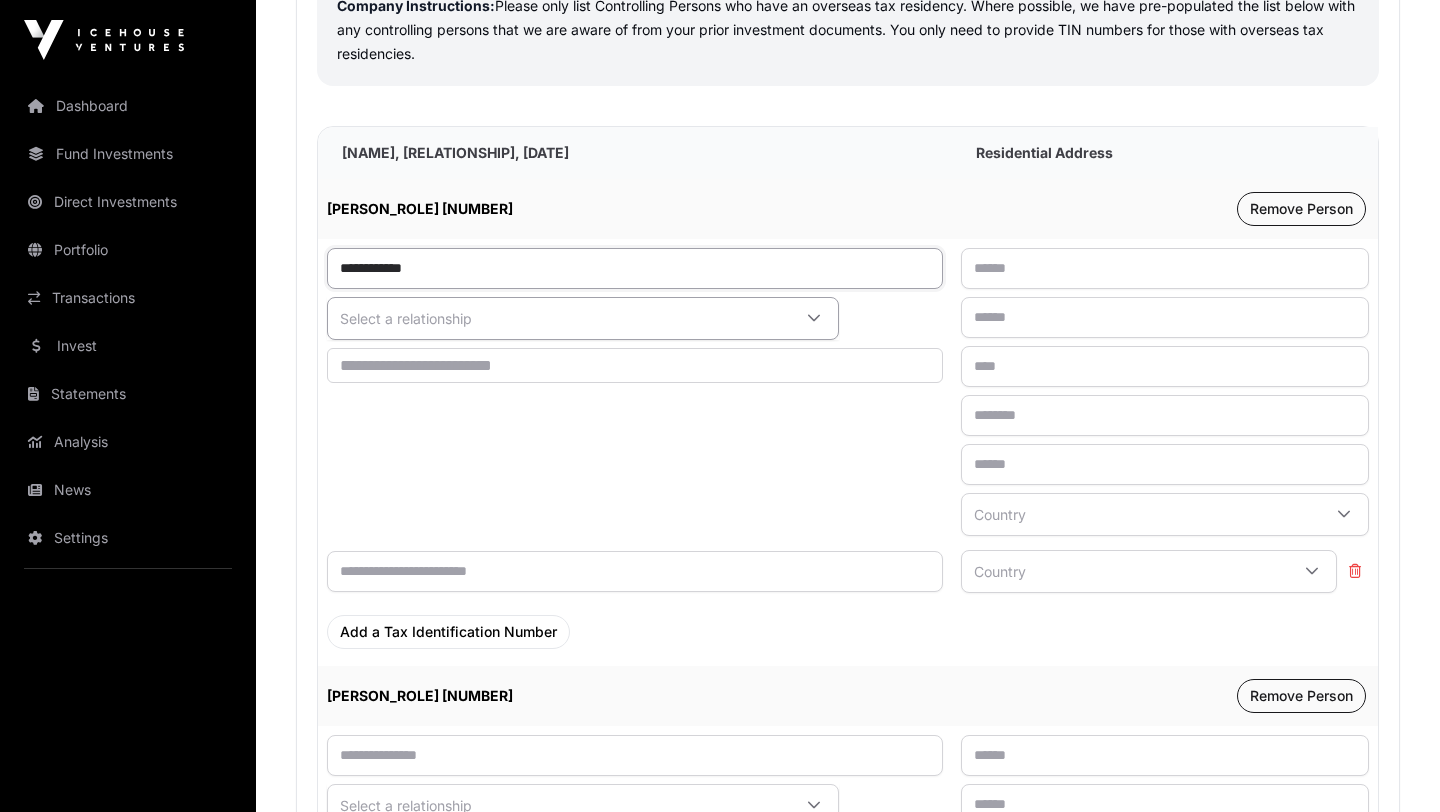 type on "**********" 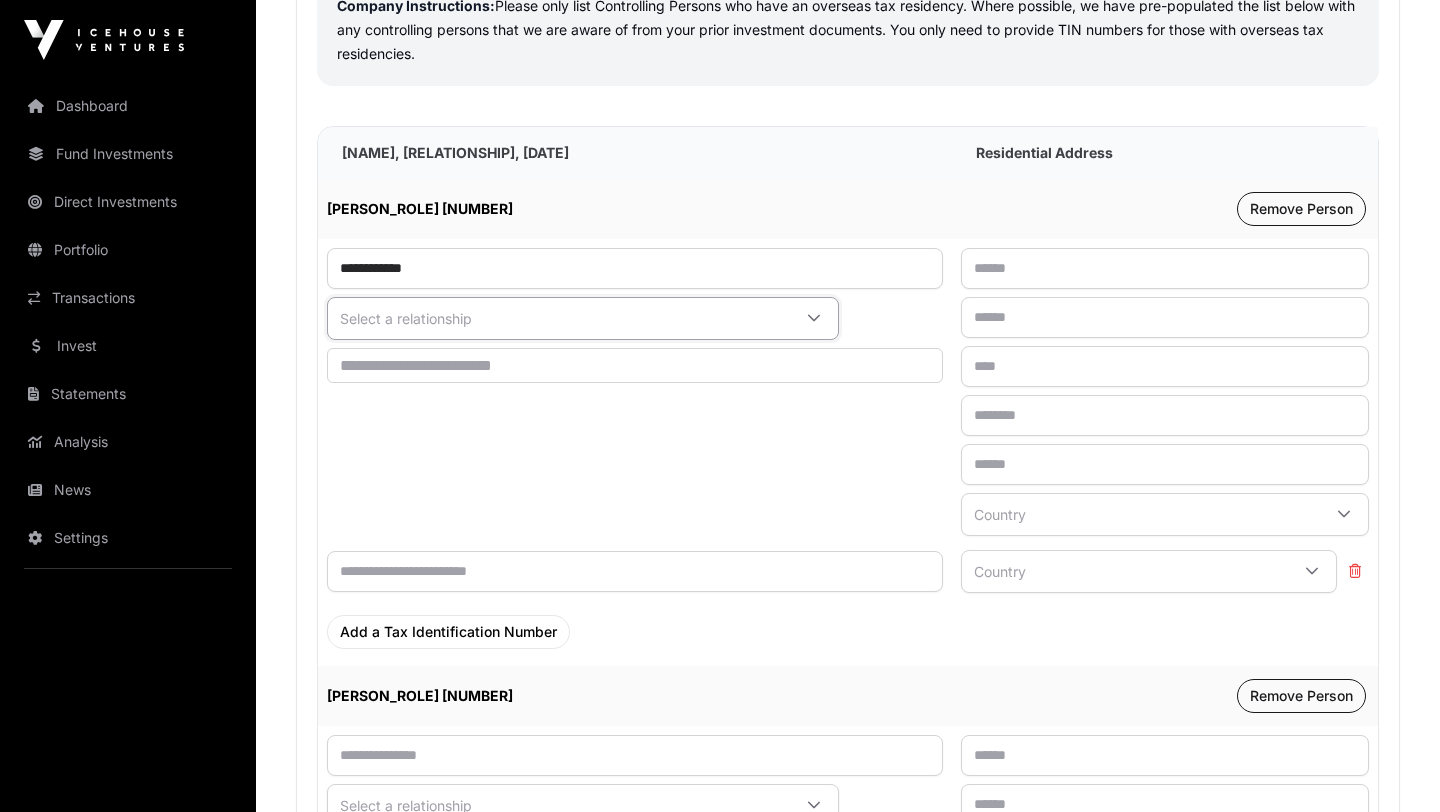 click on "Select a relationship" 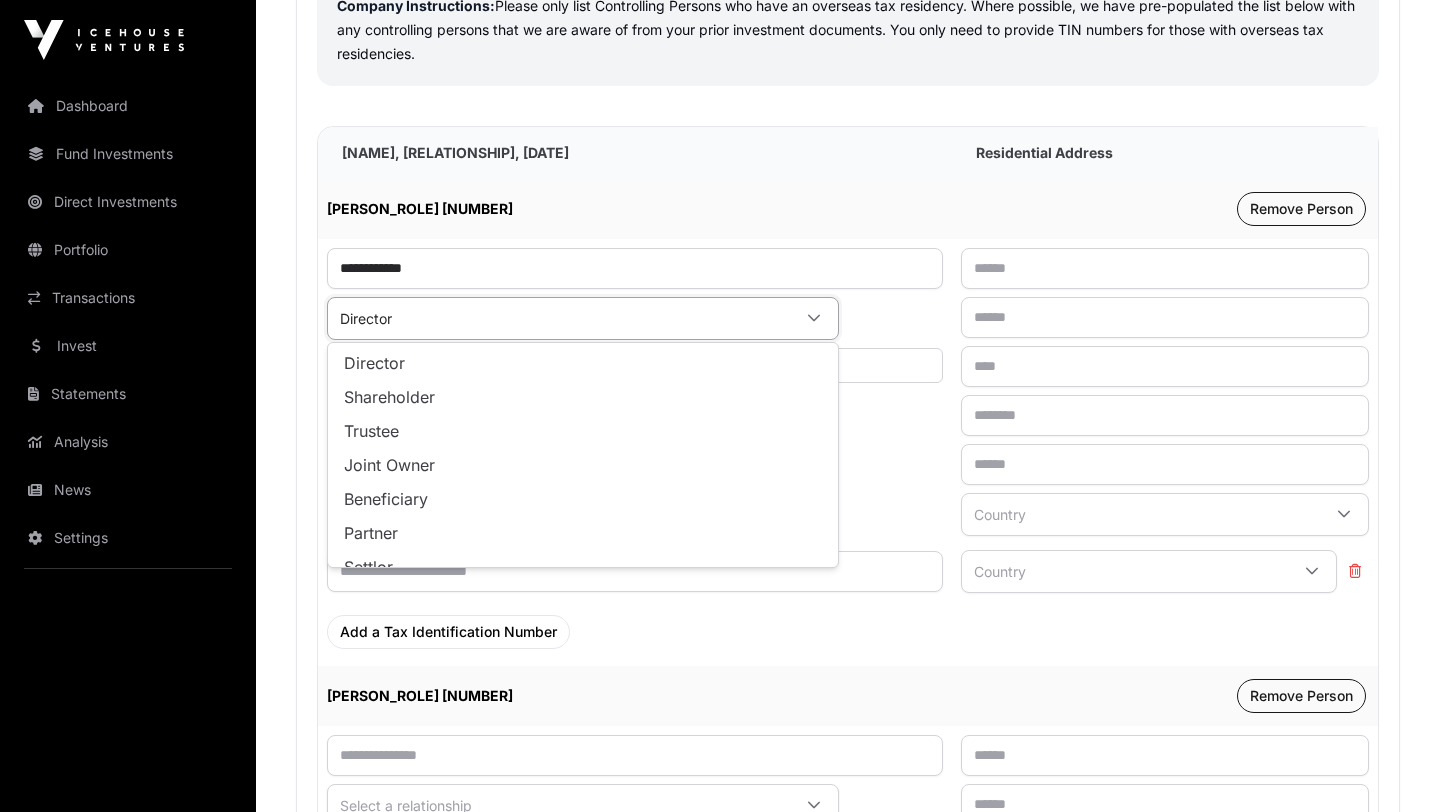 click on "Director" 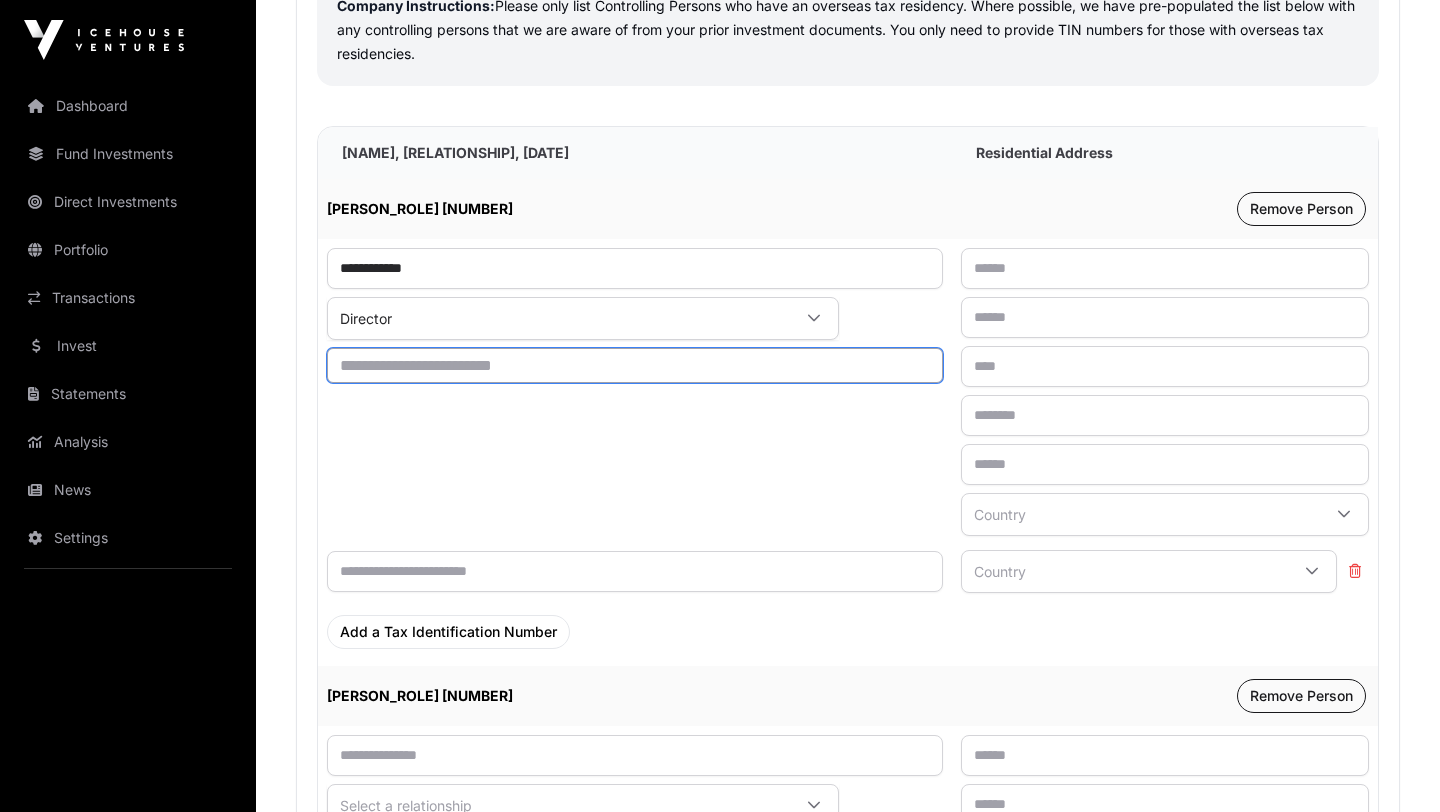 click 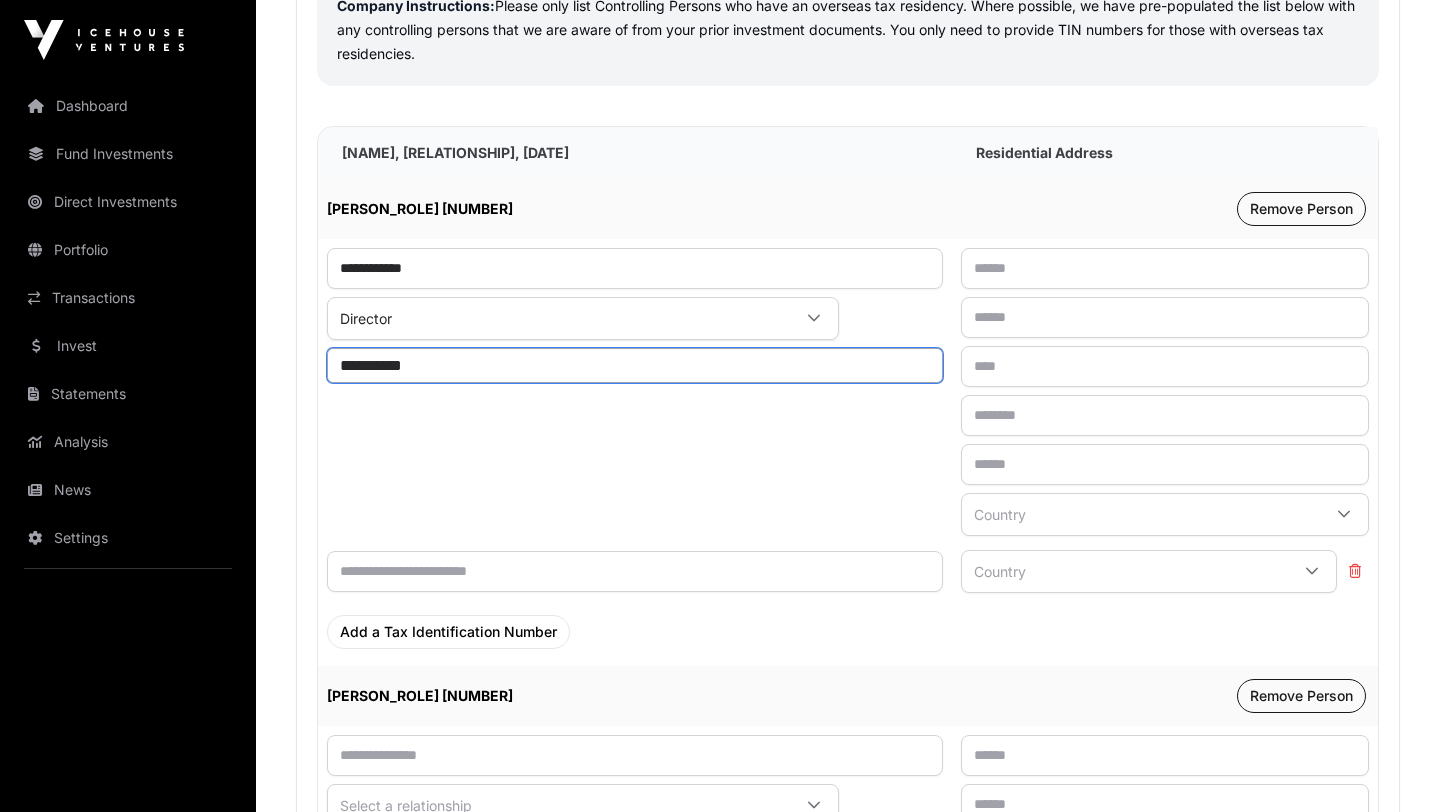 type on "**********" 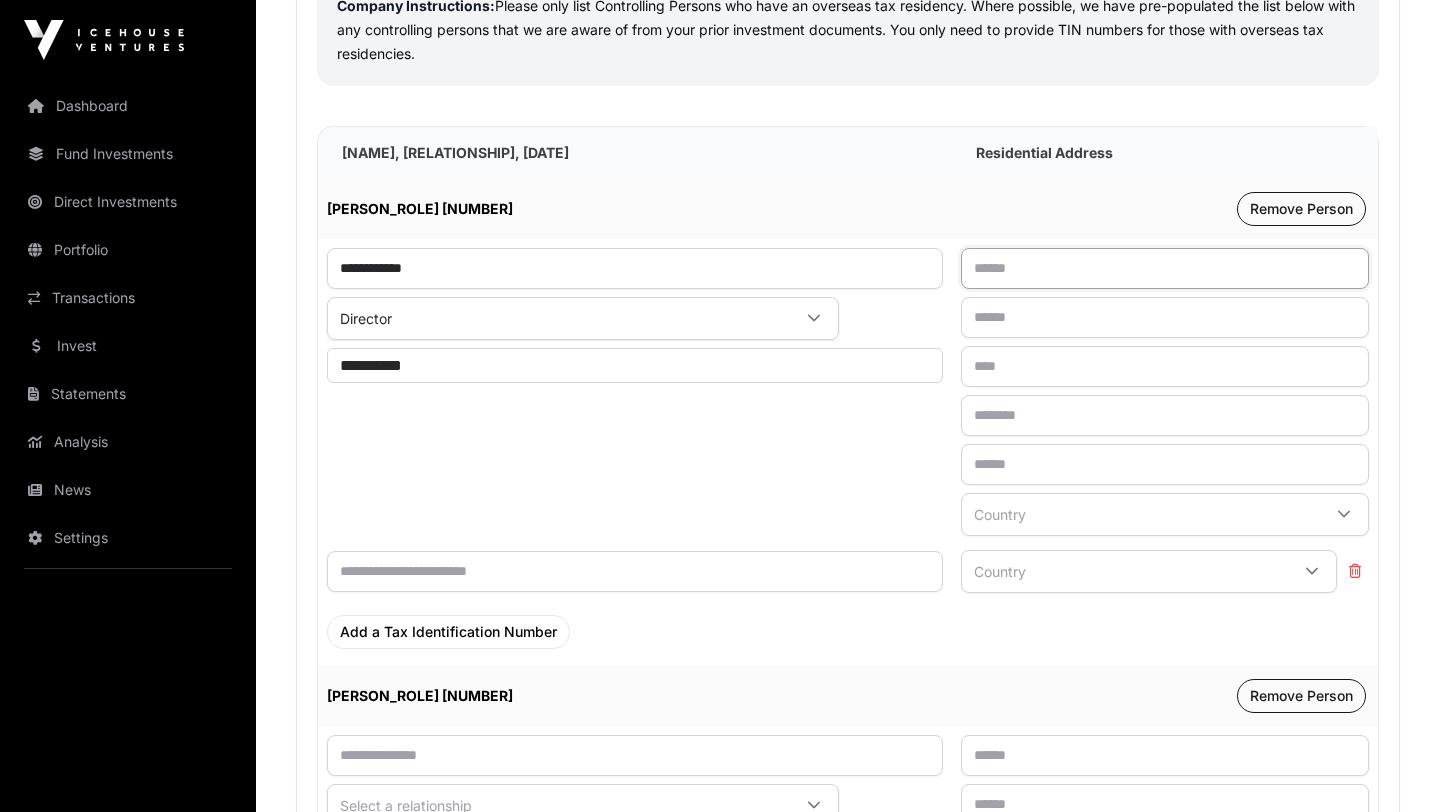 click 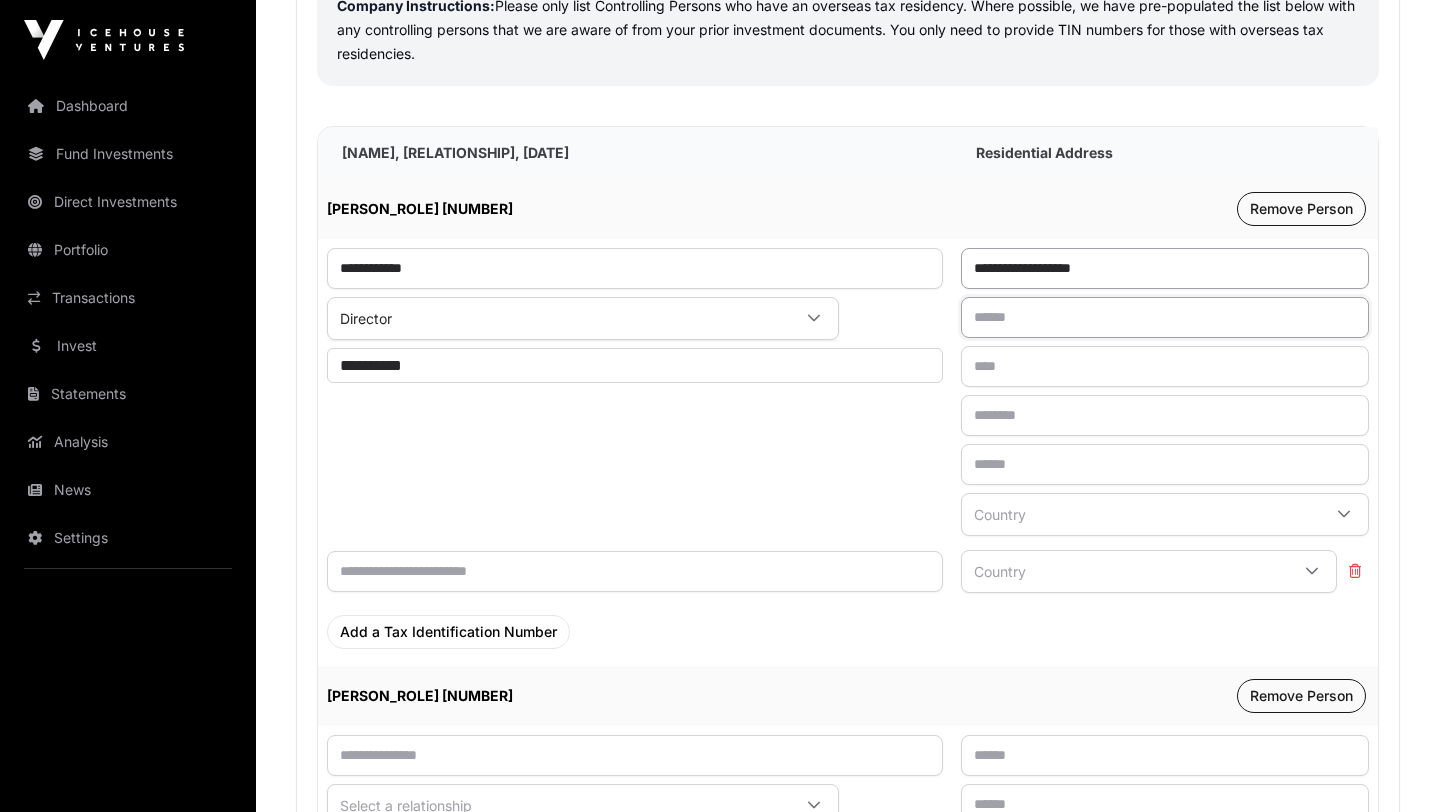 type on "*********" 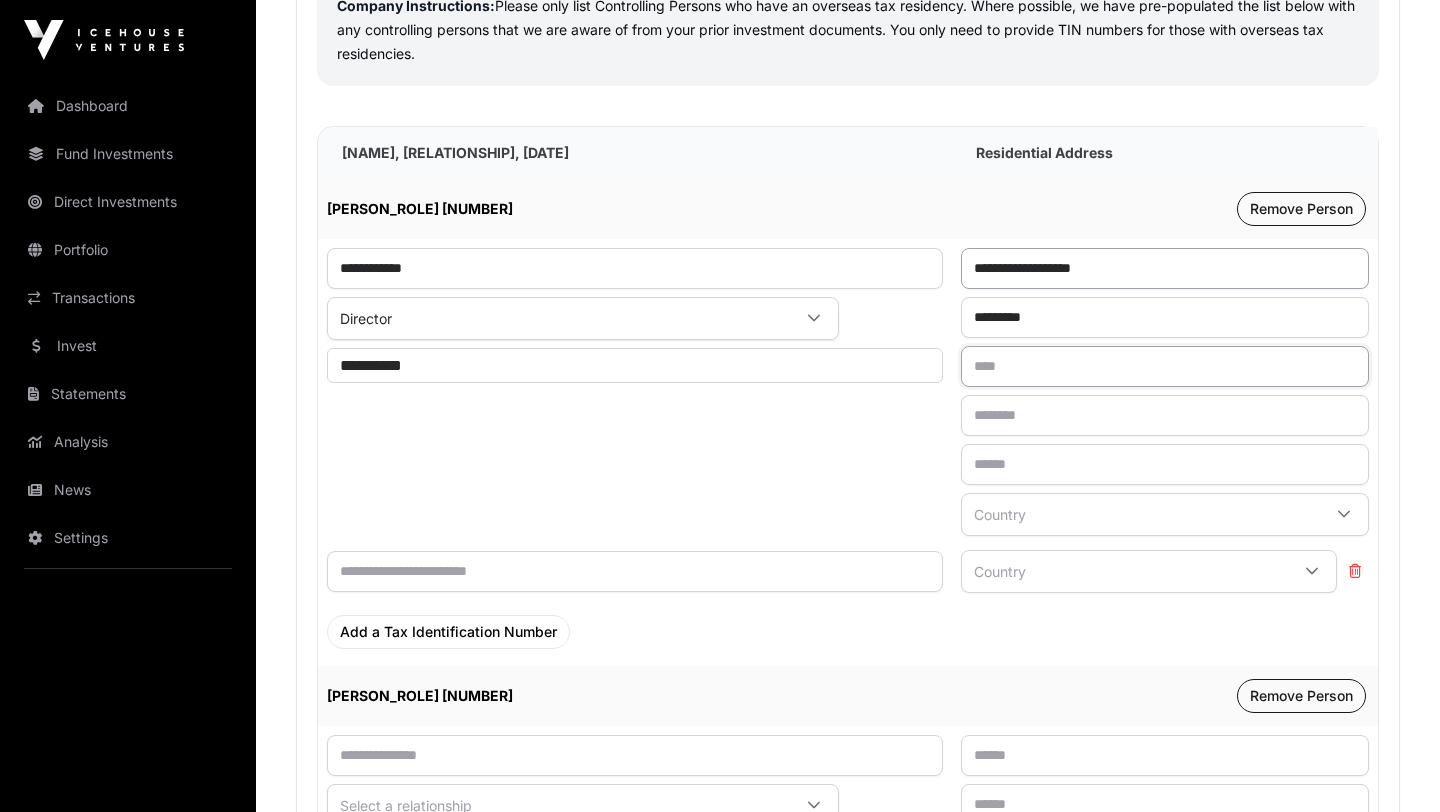 type on "*********" 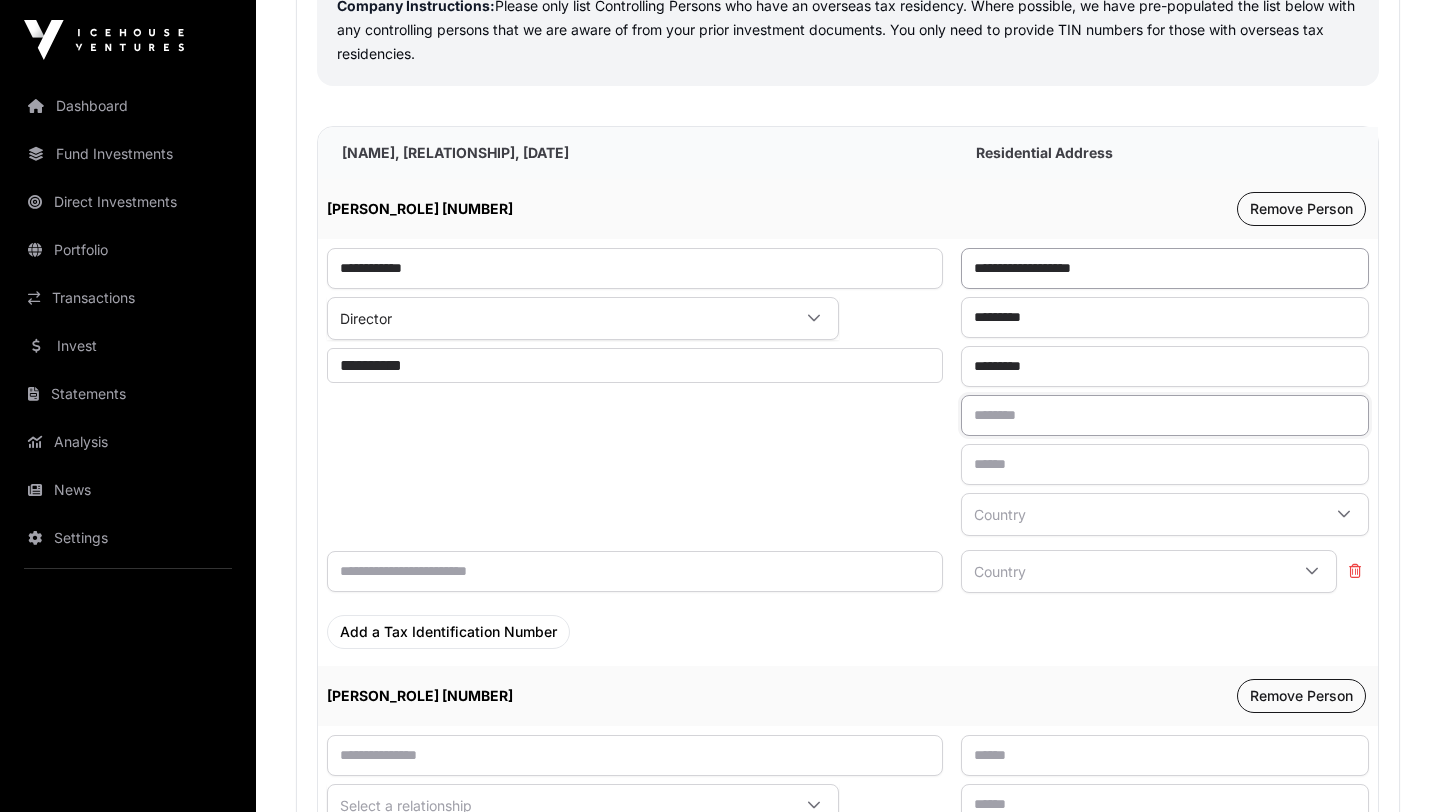 type on "******" 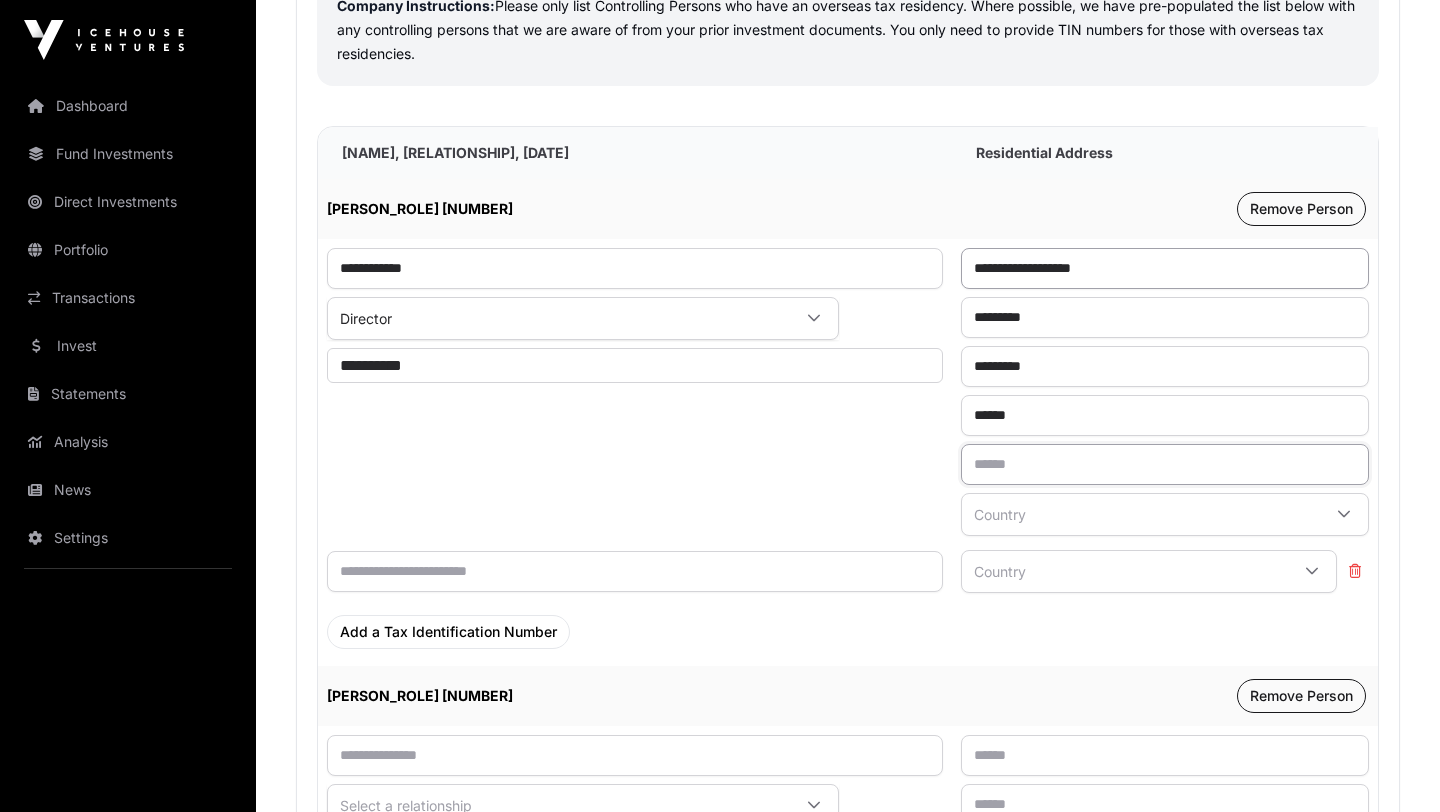 type on "*********" 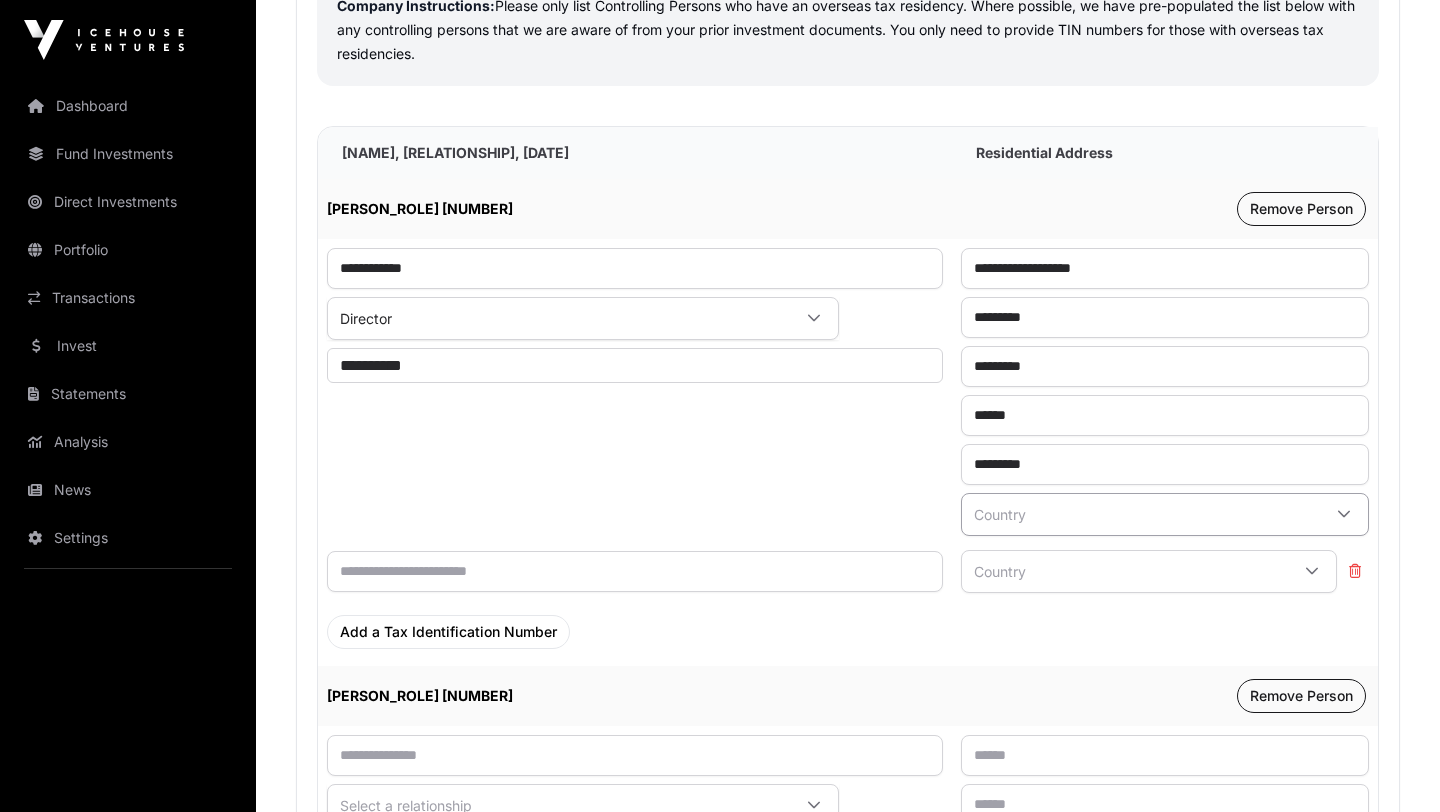 click on "Country" 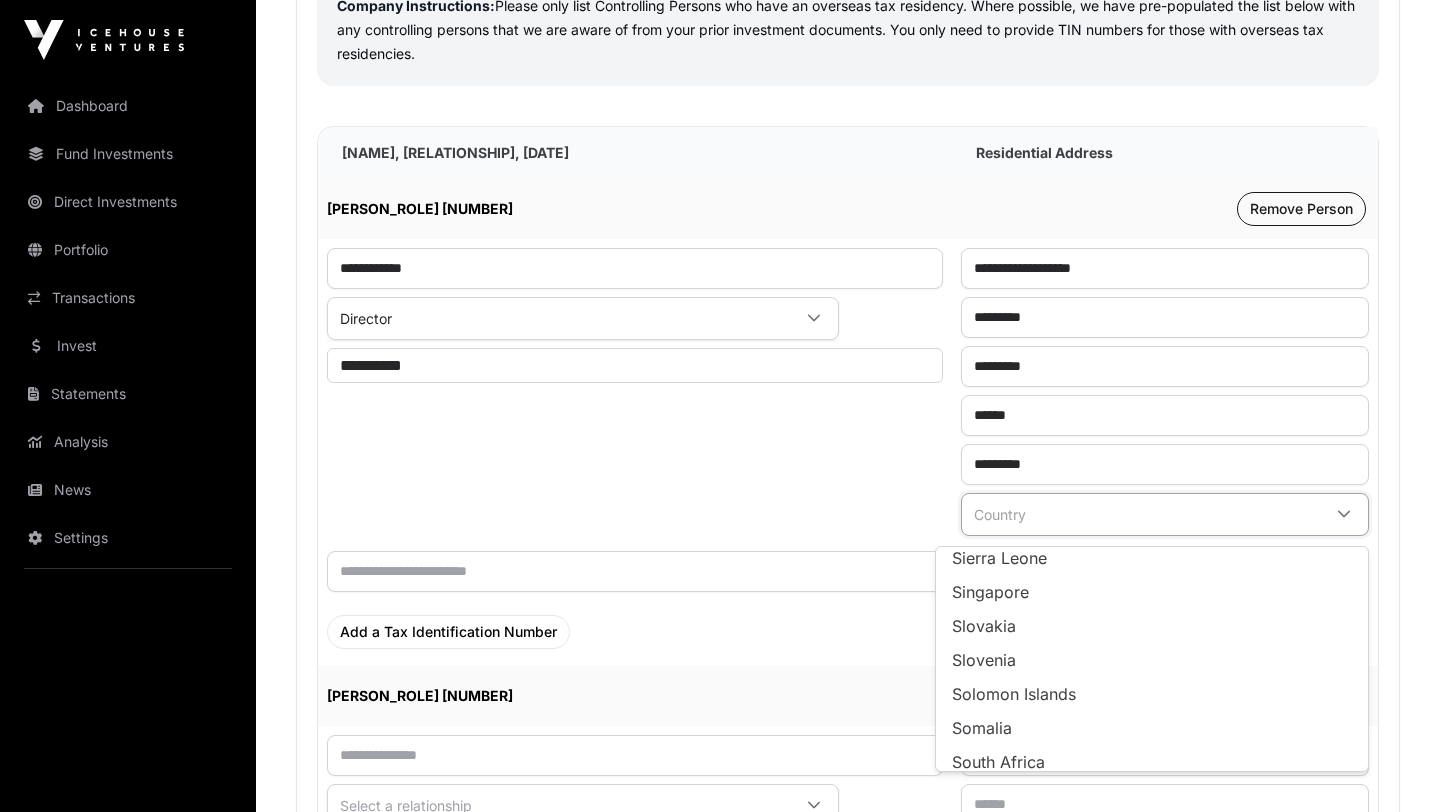 scroll, scrollTop: 5487, scrollLeft: 0, axis: vertical 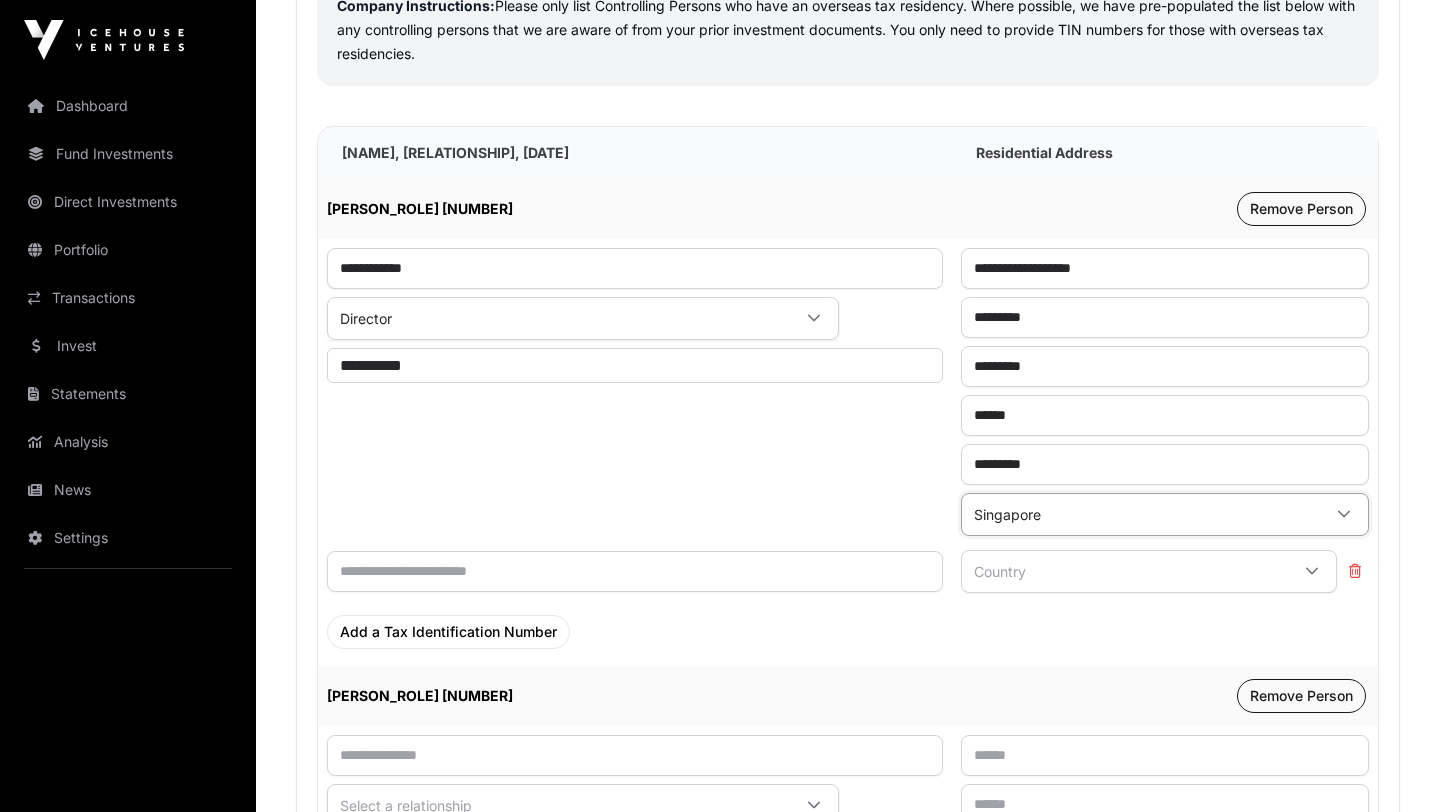 click on "Singapore" 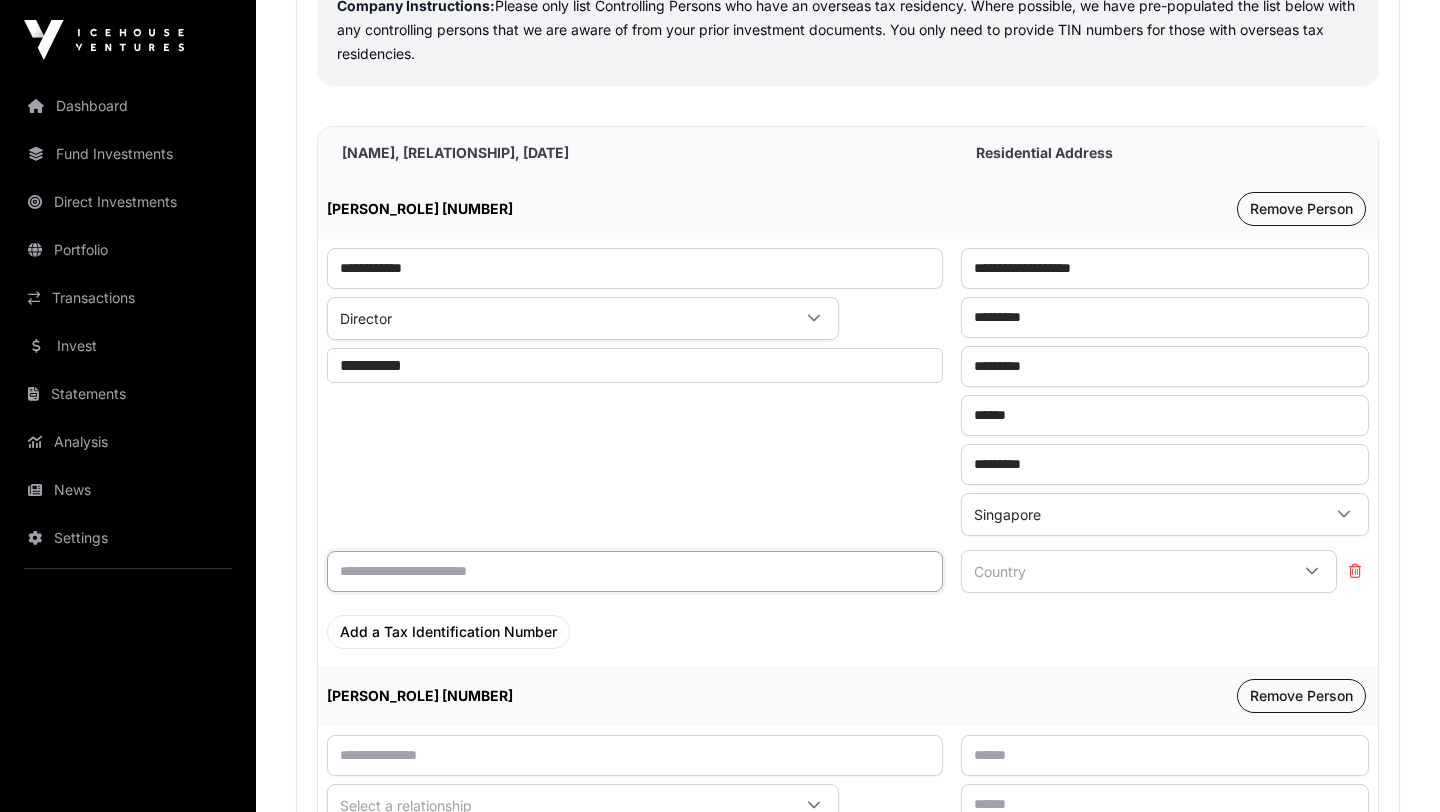 click 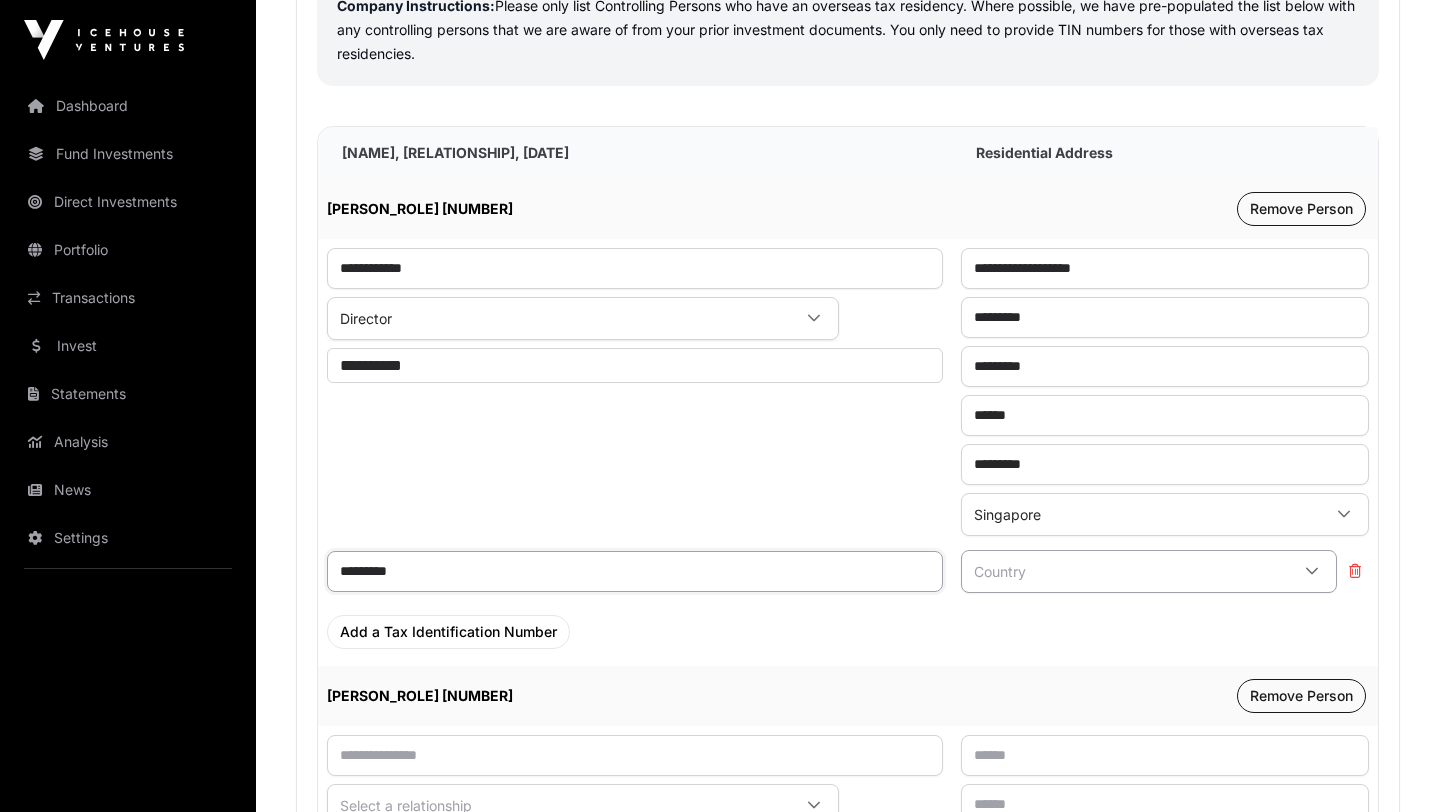 type on "*********" 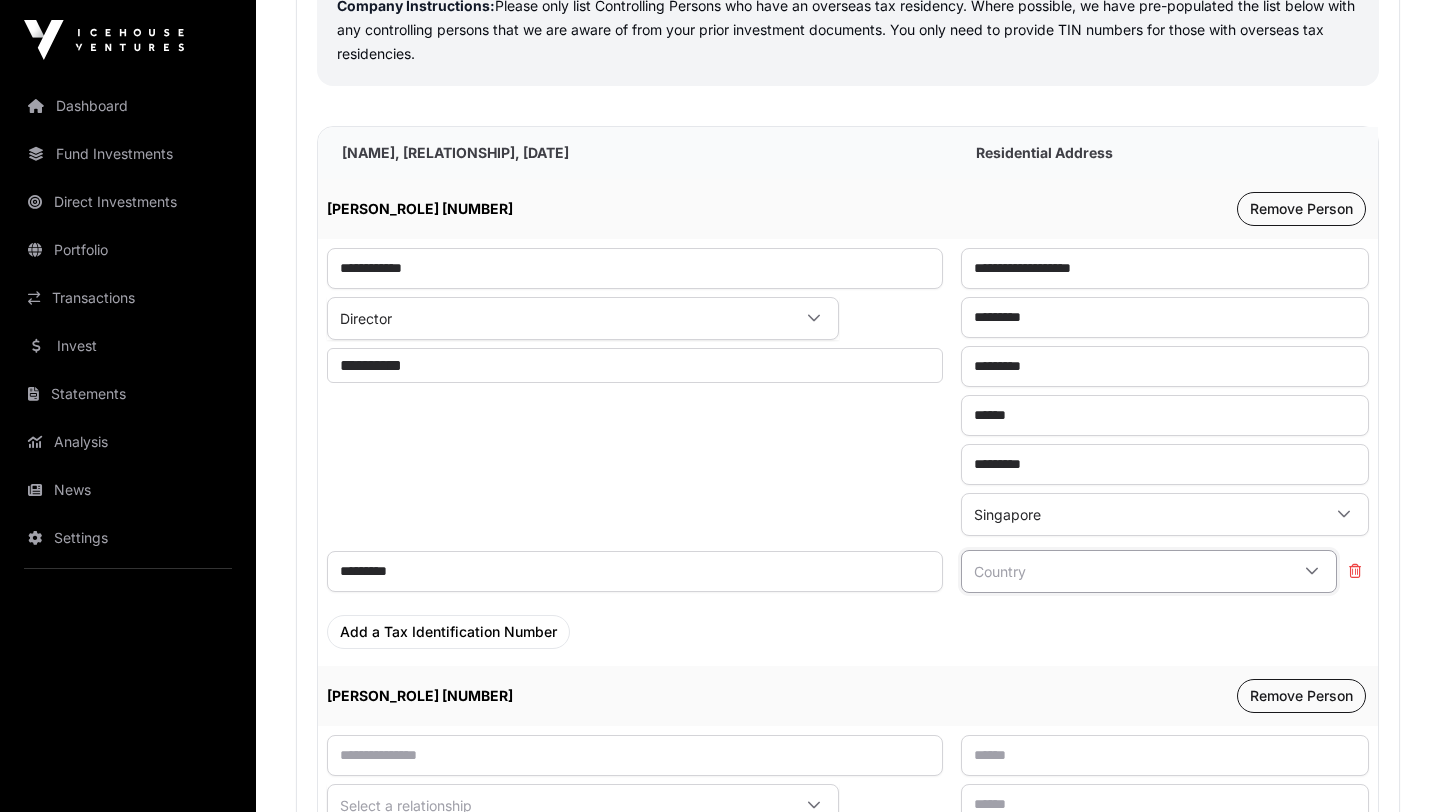 click on "Country" 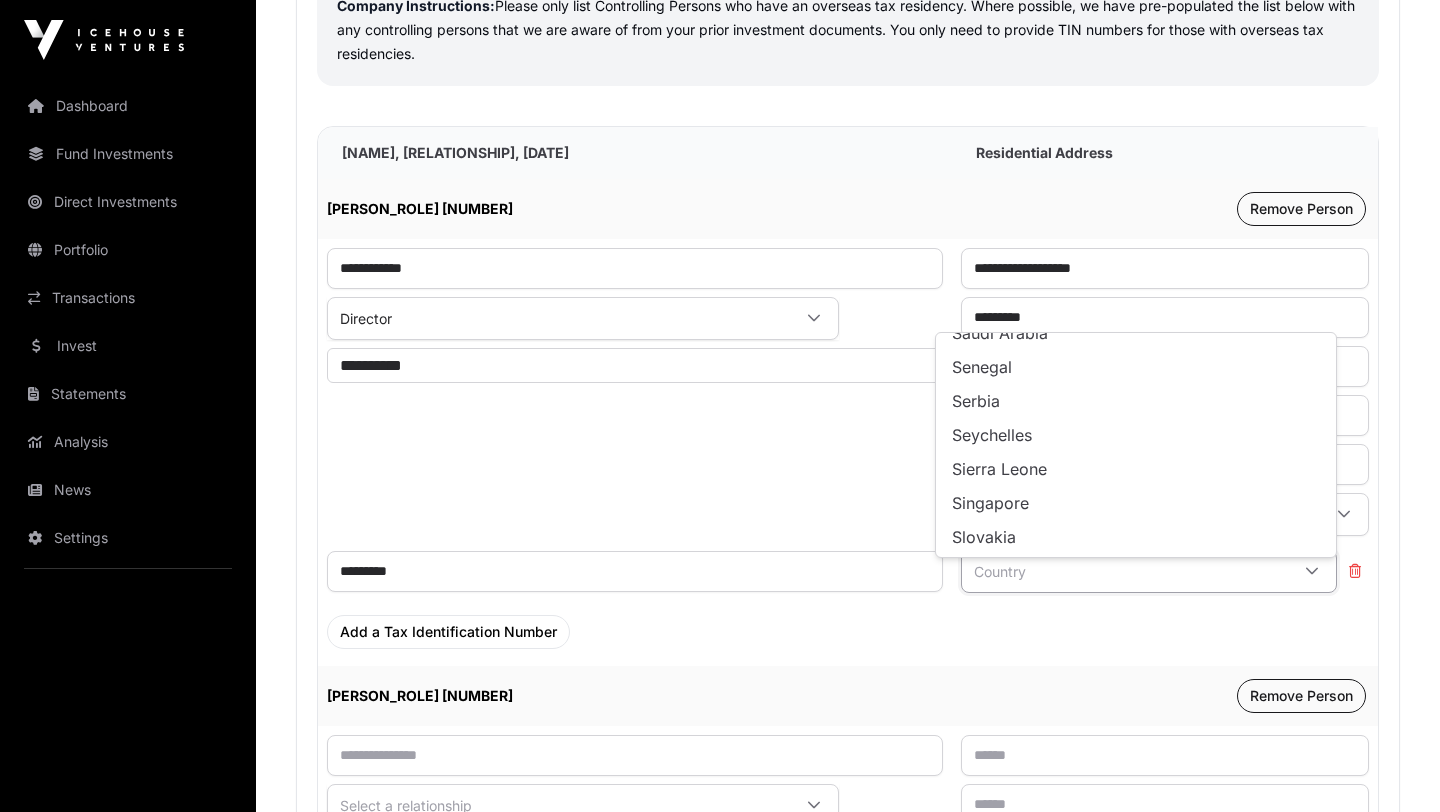 scroll, scrollTop: 5448, scrollLeft: 0, axis: vertical 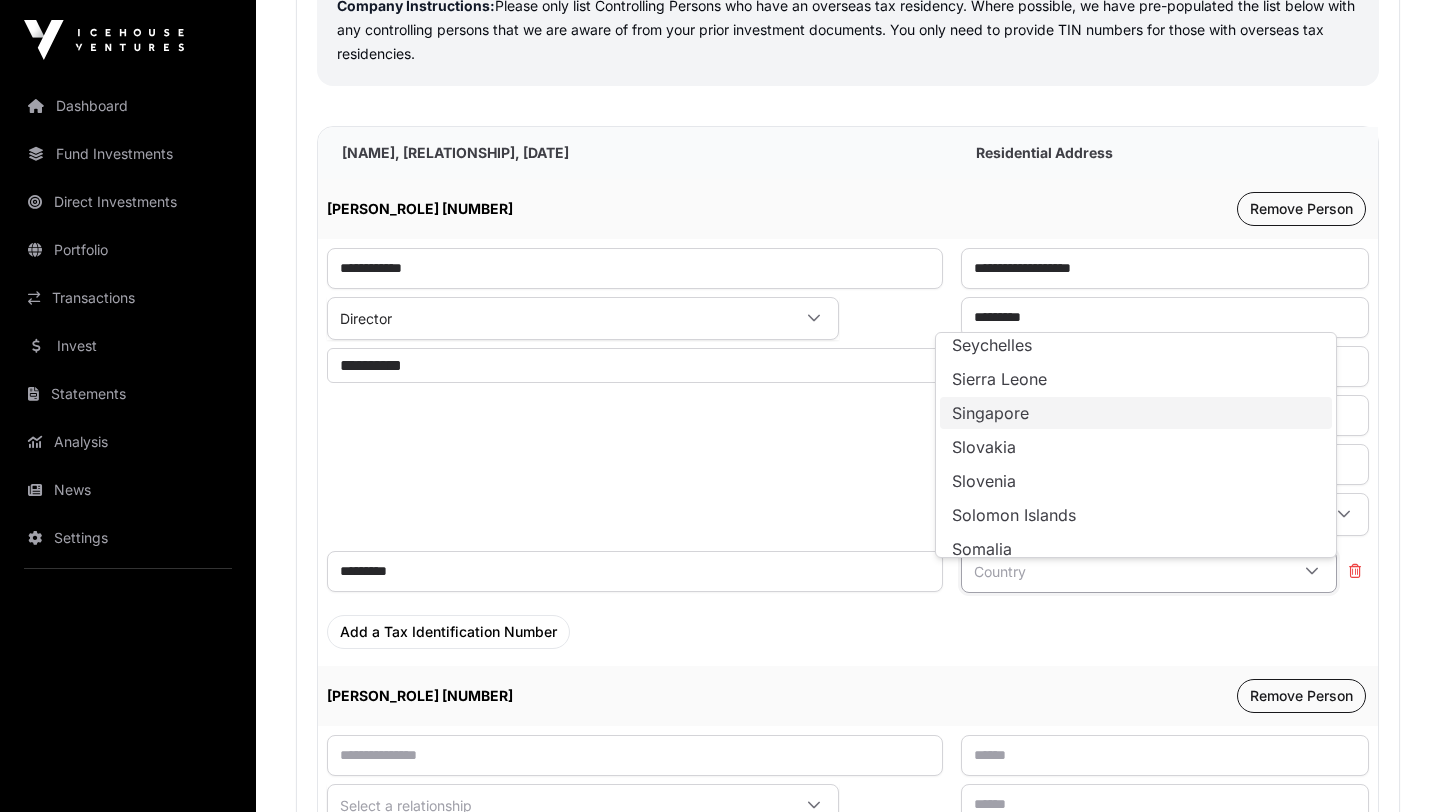 click on "Singapore" 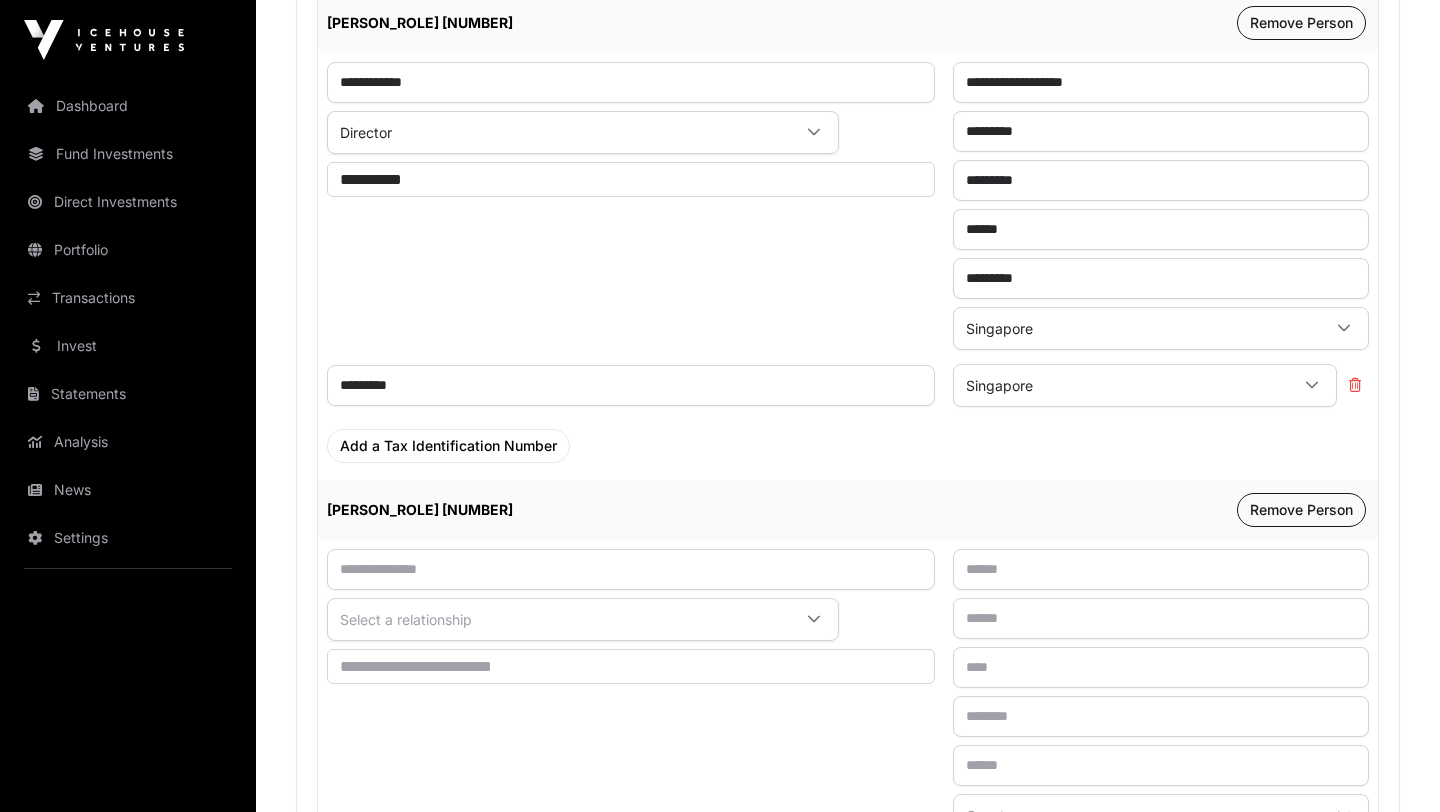 scroll, scrollTop: 2058, scrollLeft: 0, axis: vertical 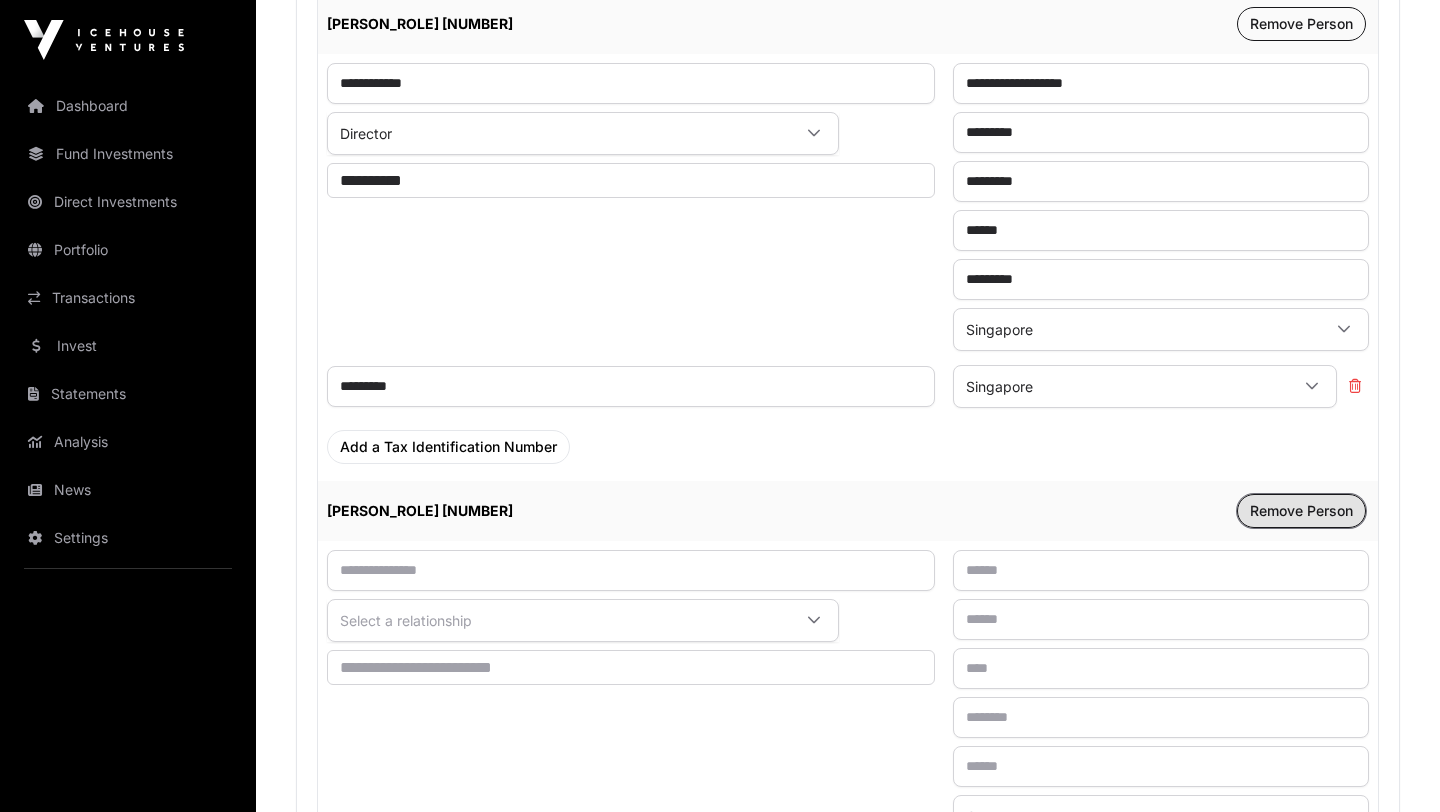 click on "Remove Person" 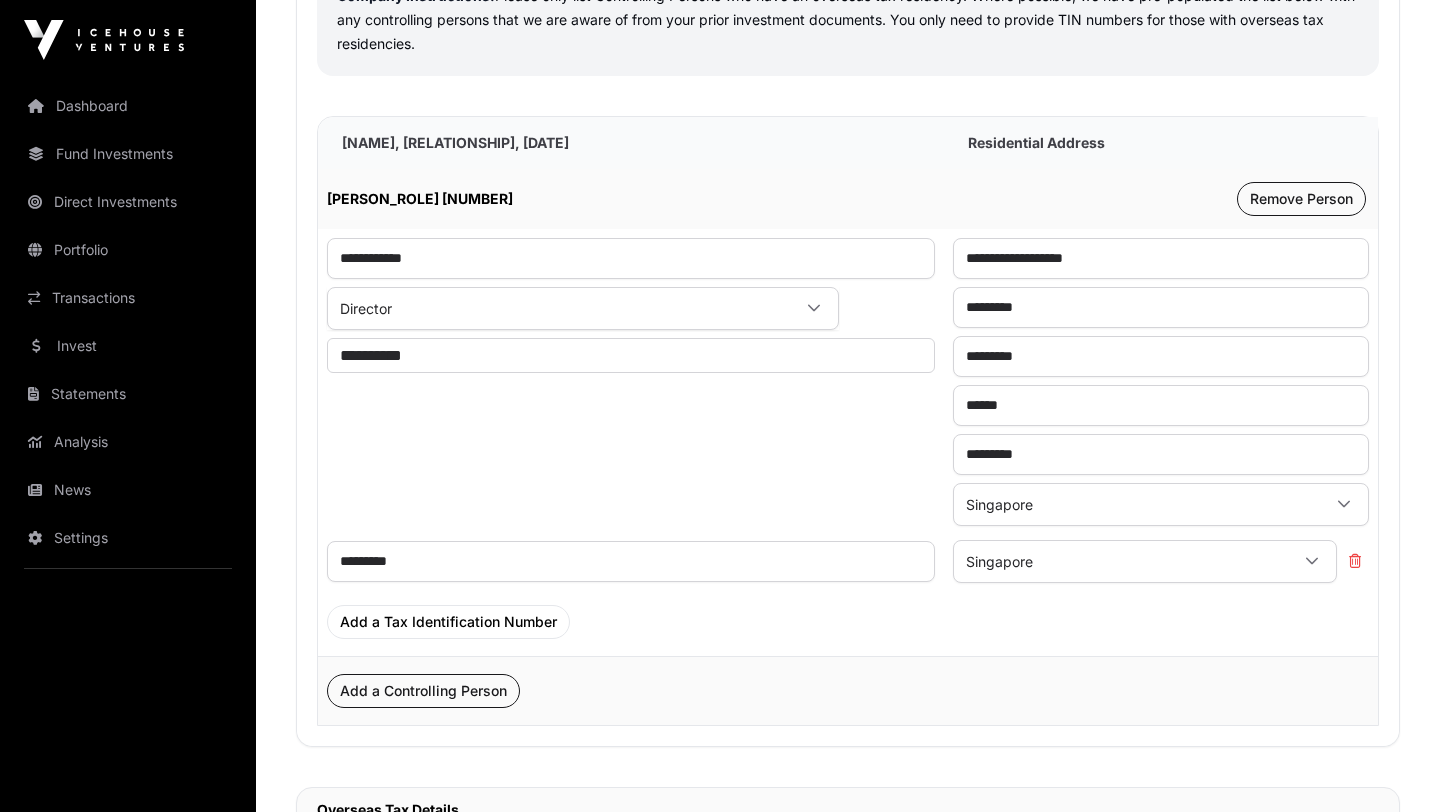 scroll, scrollTop: 1886, scrollLeft: 0, axis: vertical 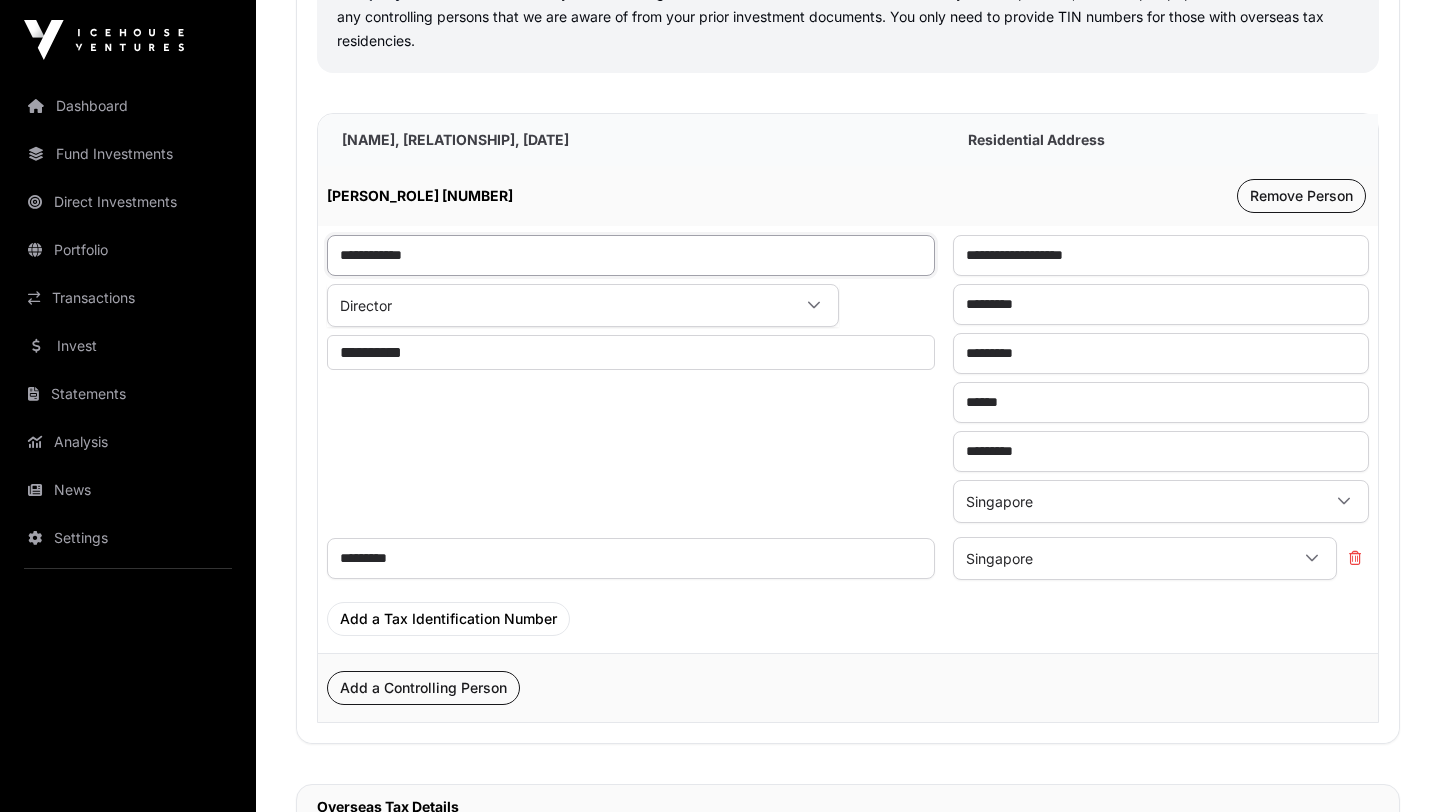 click on "**********" 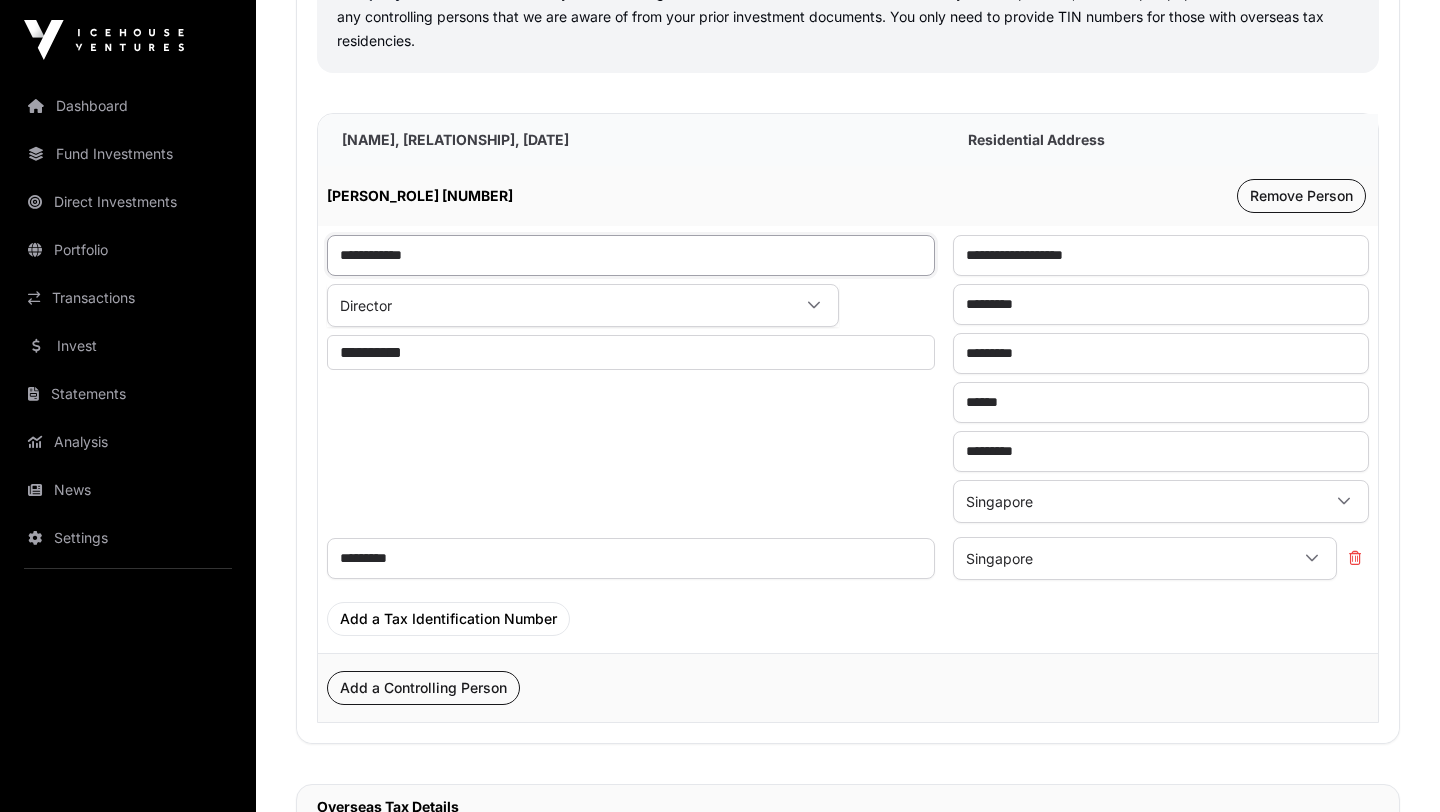click on "**********" 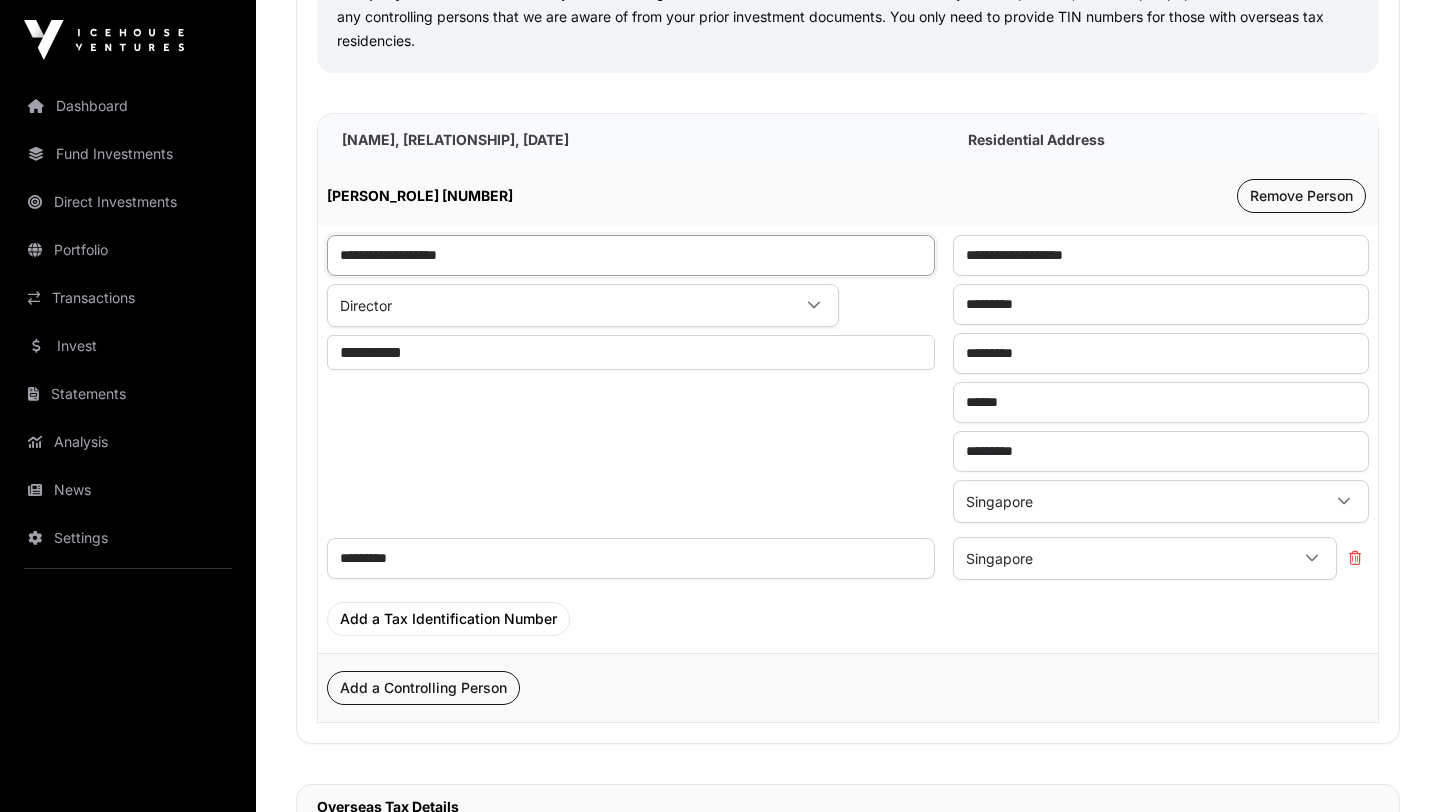 click on "**********" 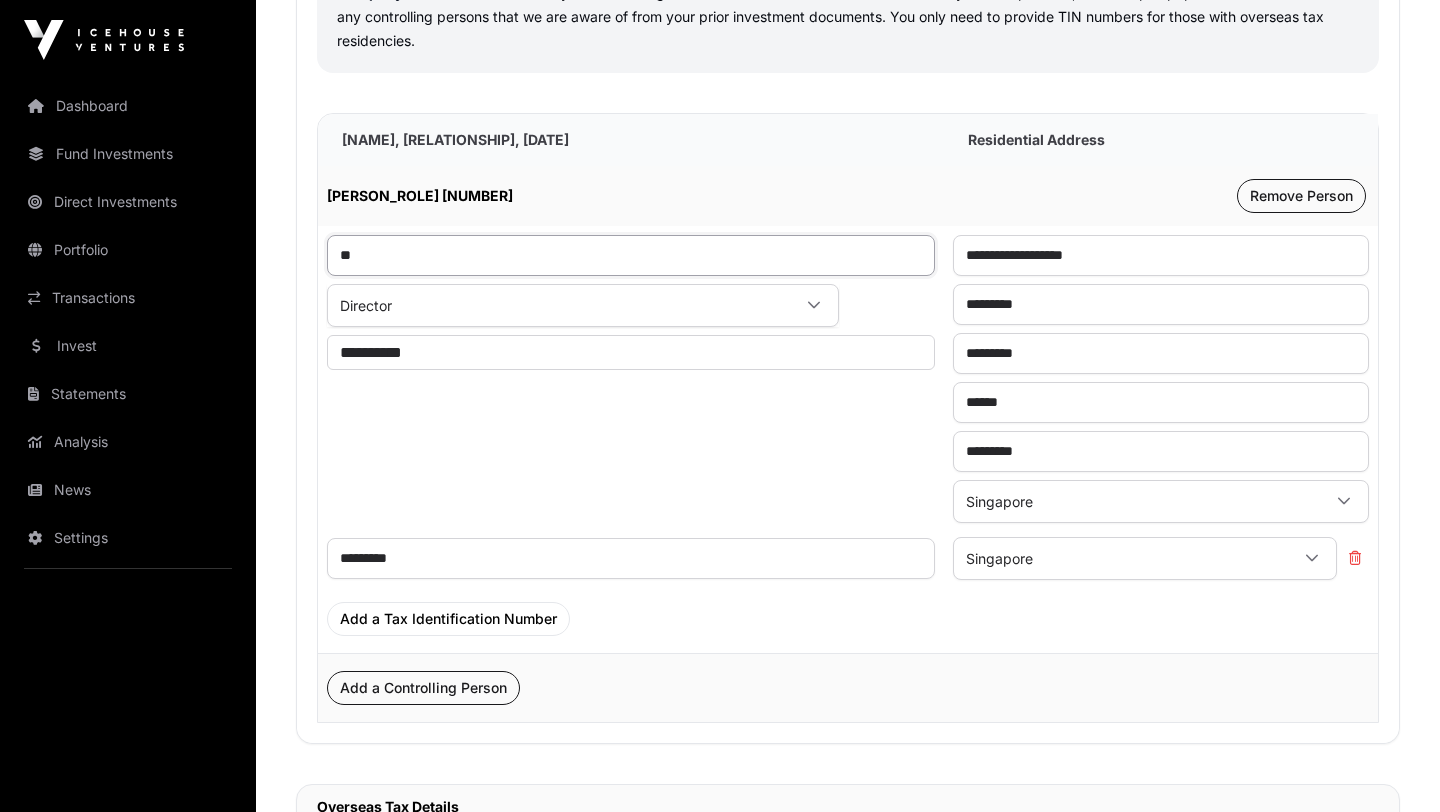 type on "*" 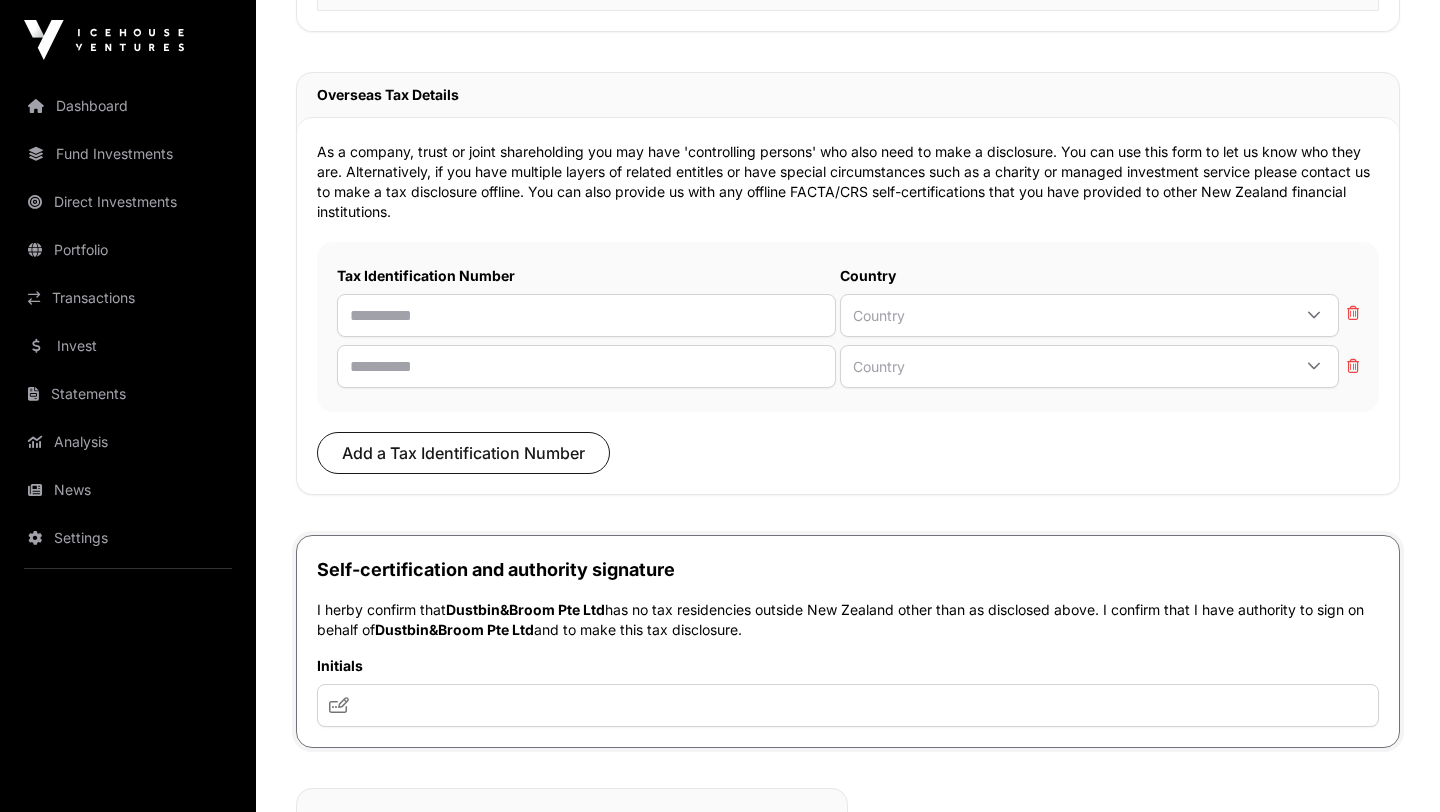 scroll, scrollTop: 2600, scrollLeft: 0, axis: vertical 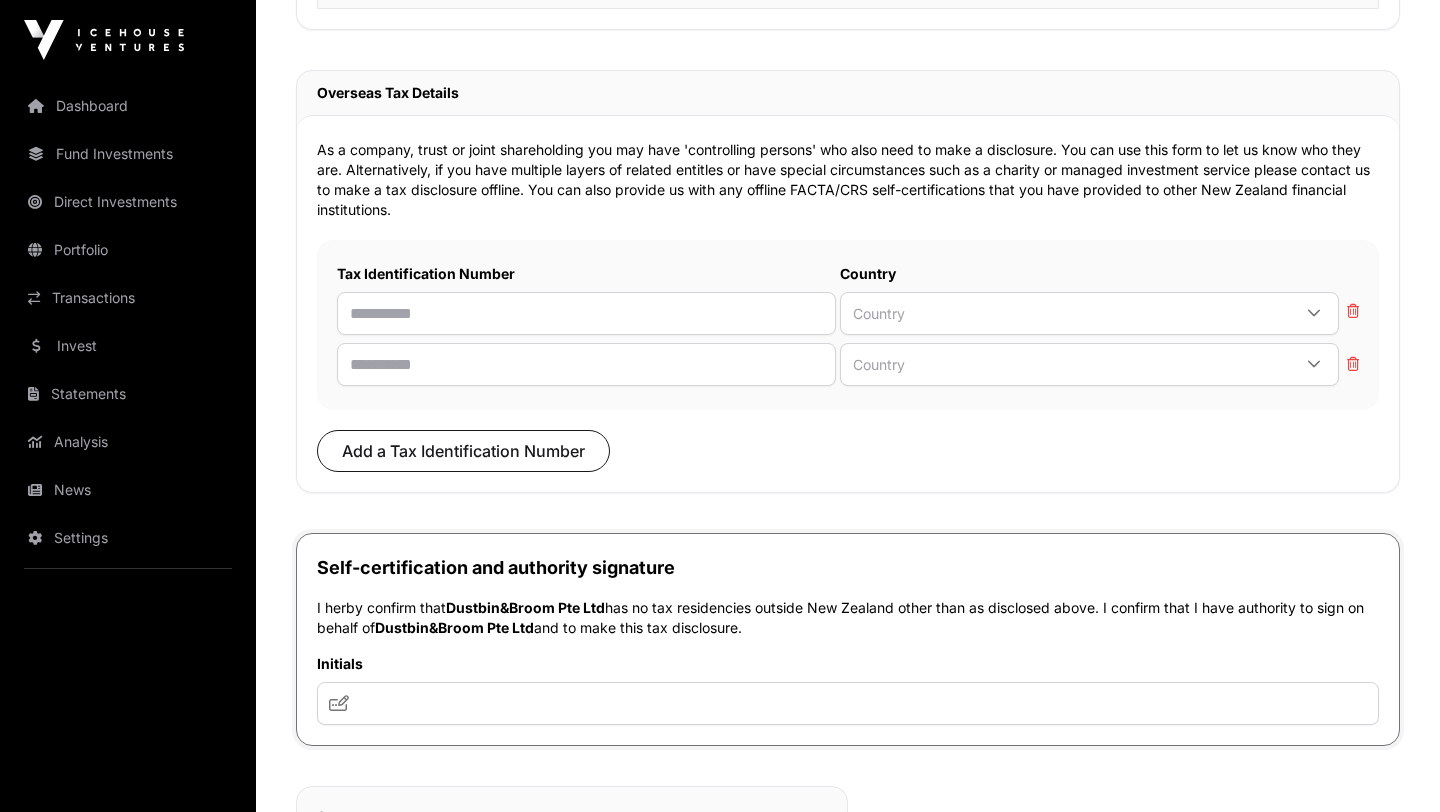 type on "**********" 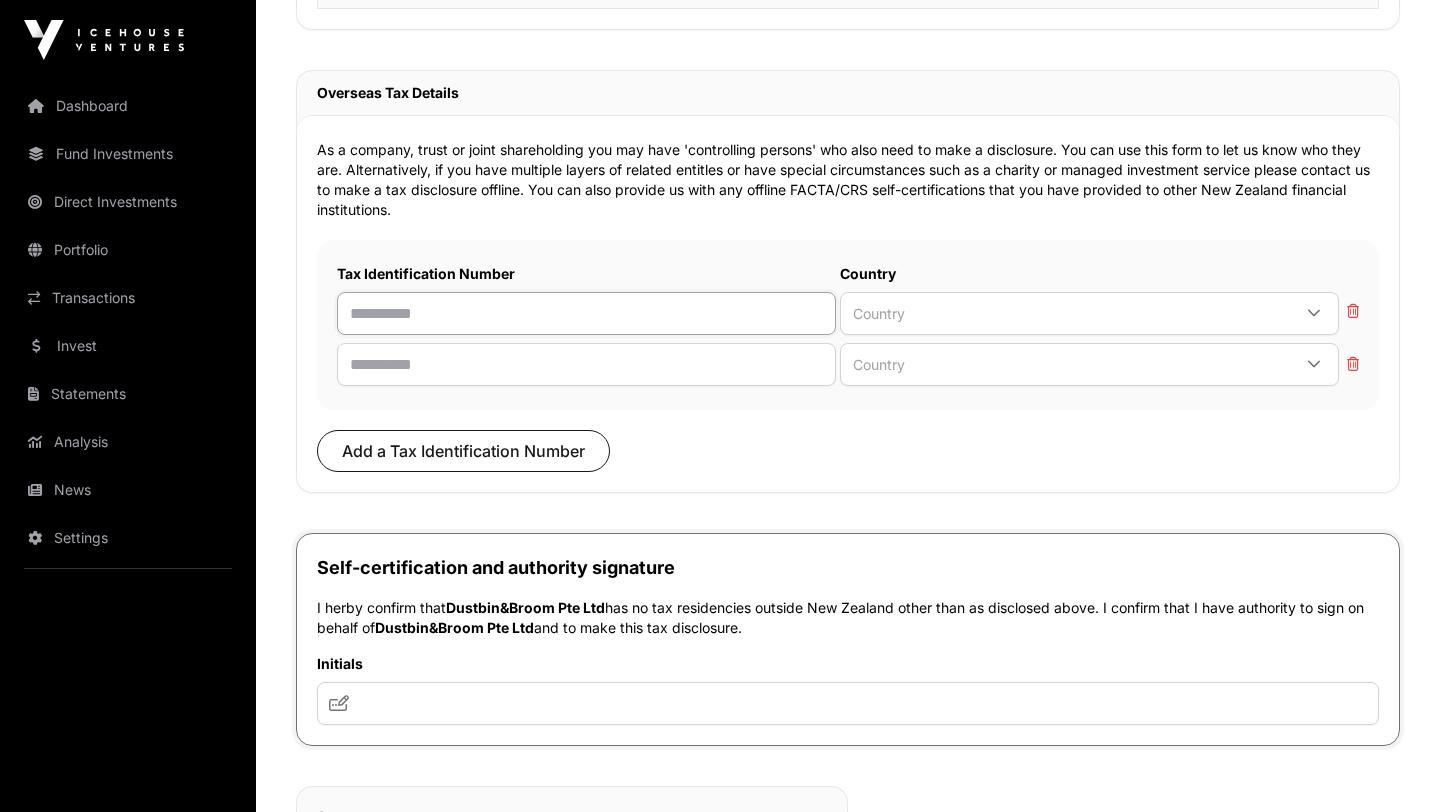 click 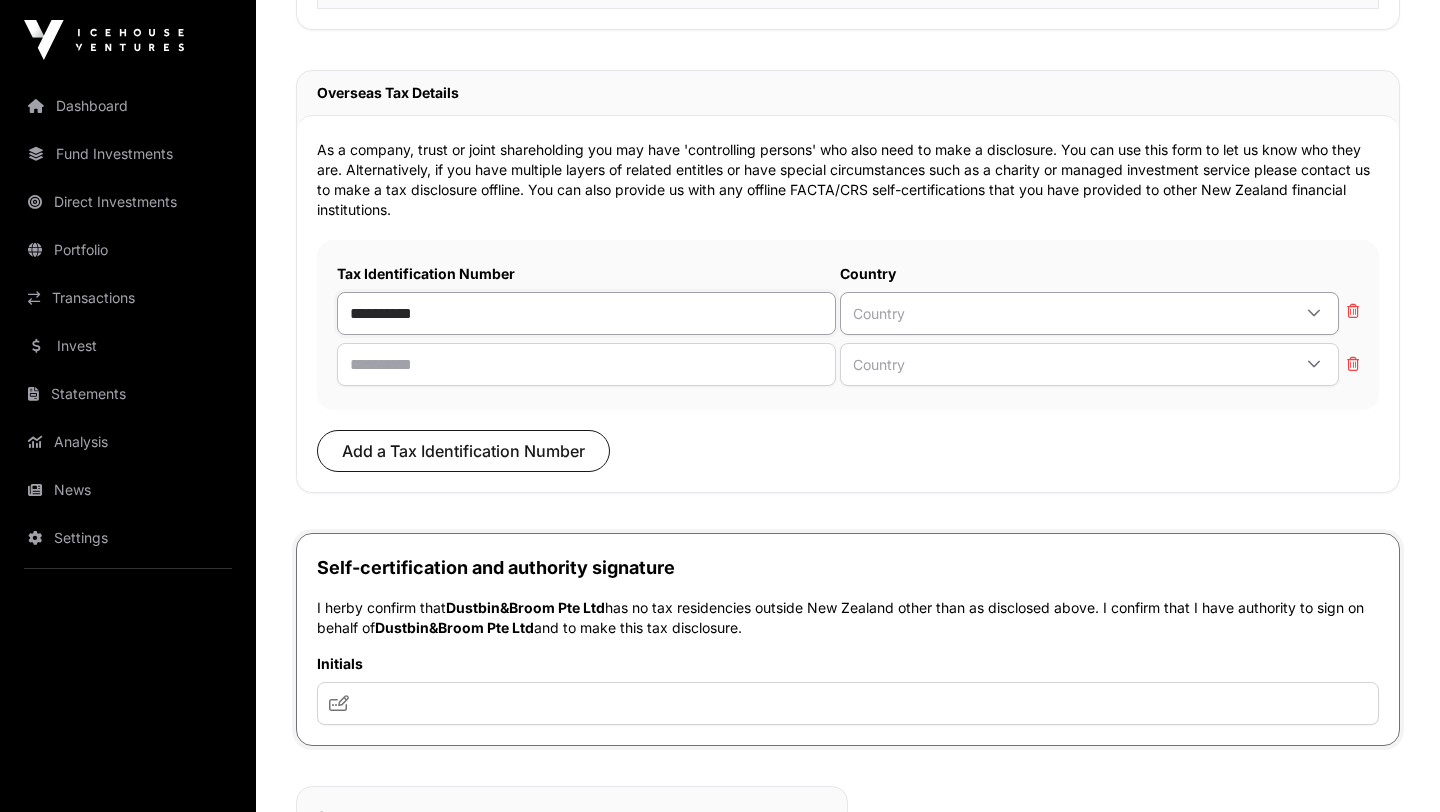 type on "**********" 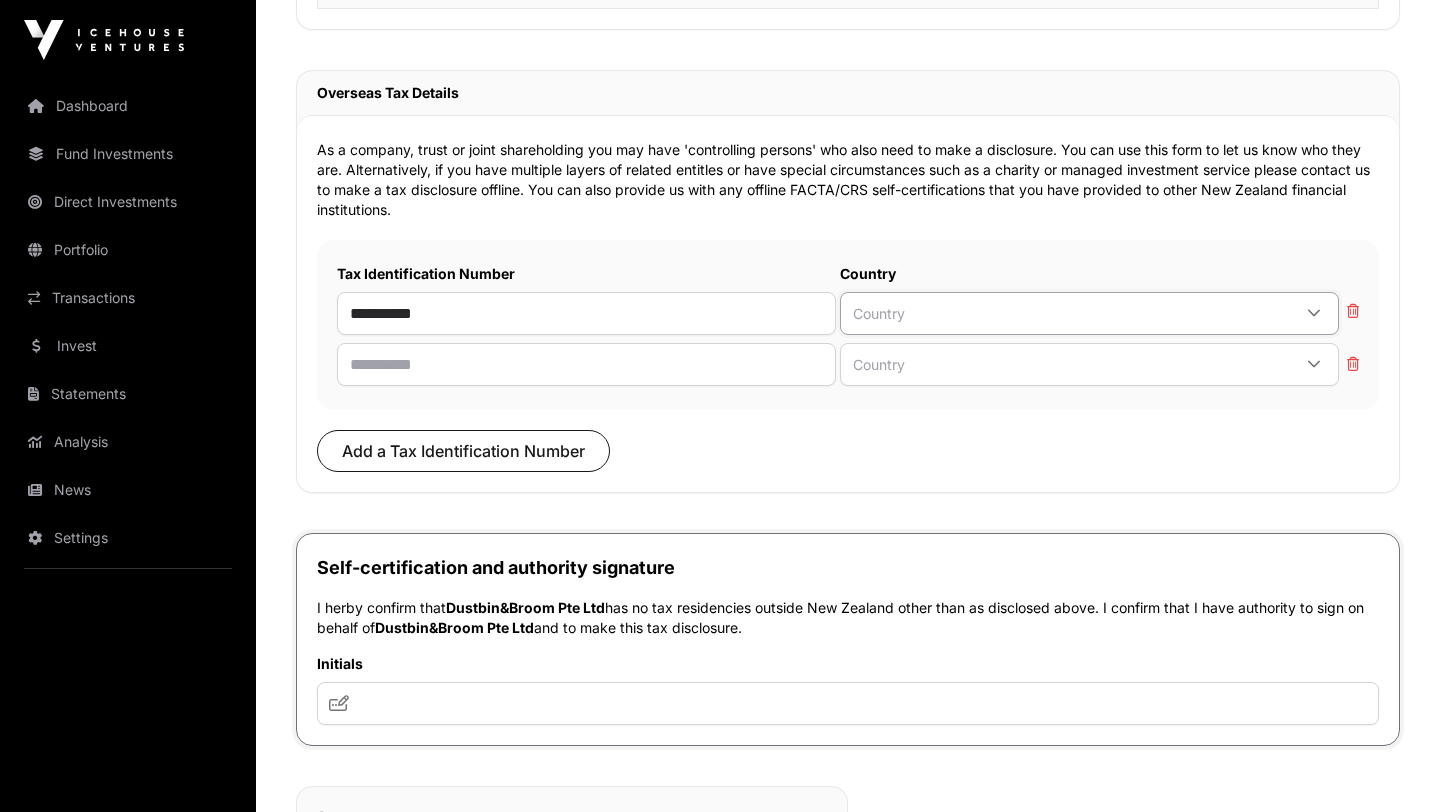 click on "Country" 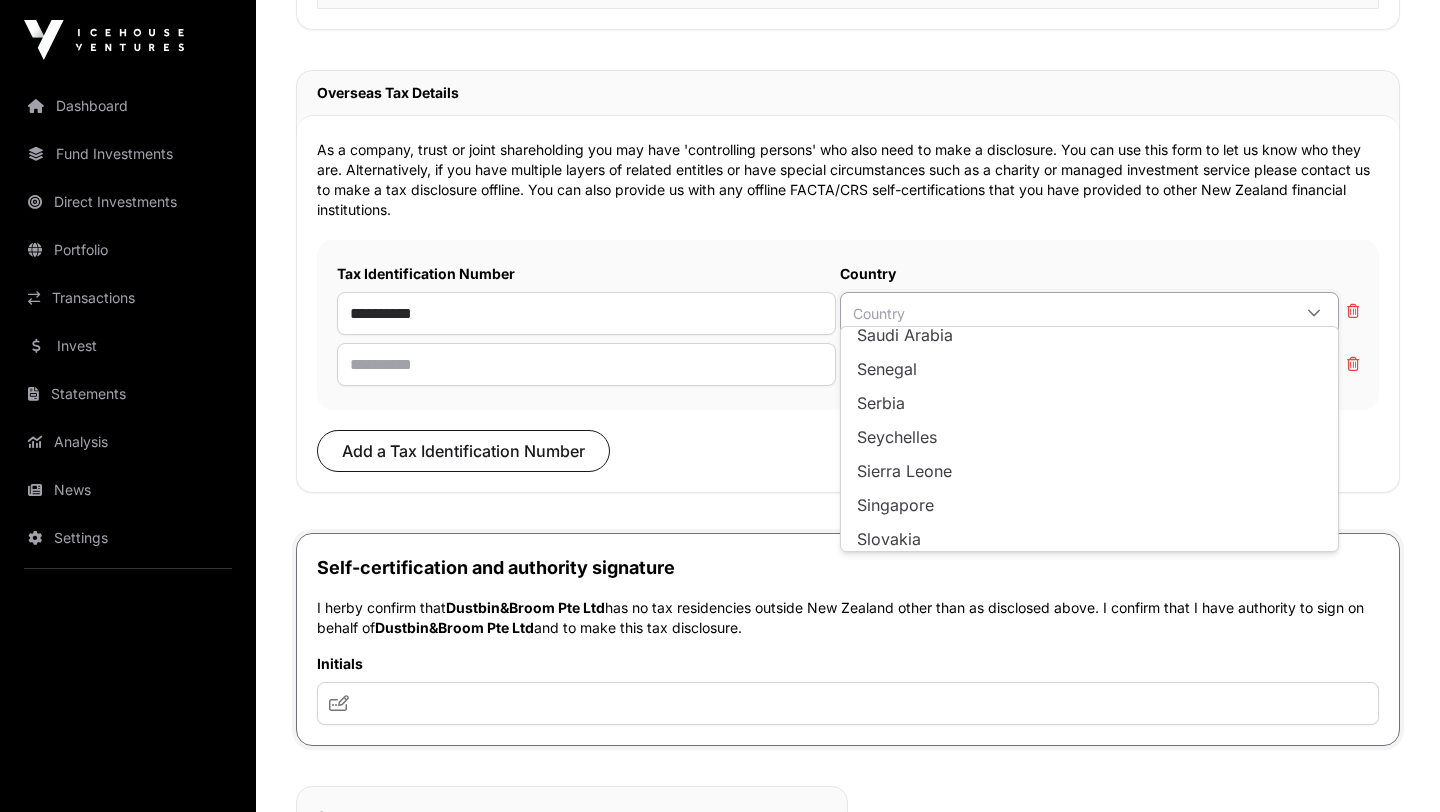 scroll, scrollTop: 5351, scrollLeft: 0, axis: vertical 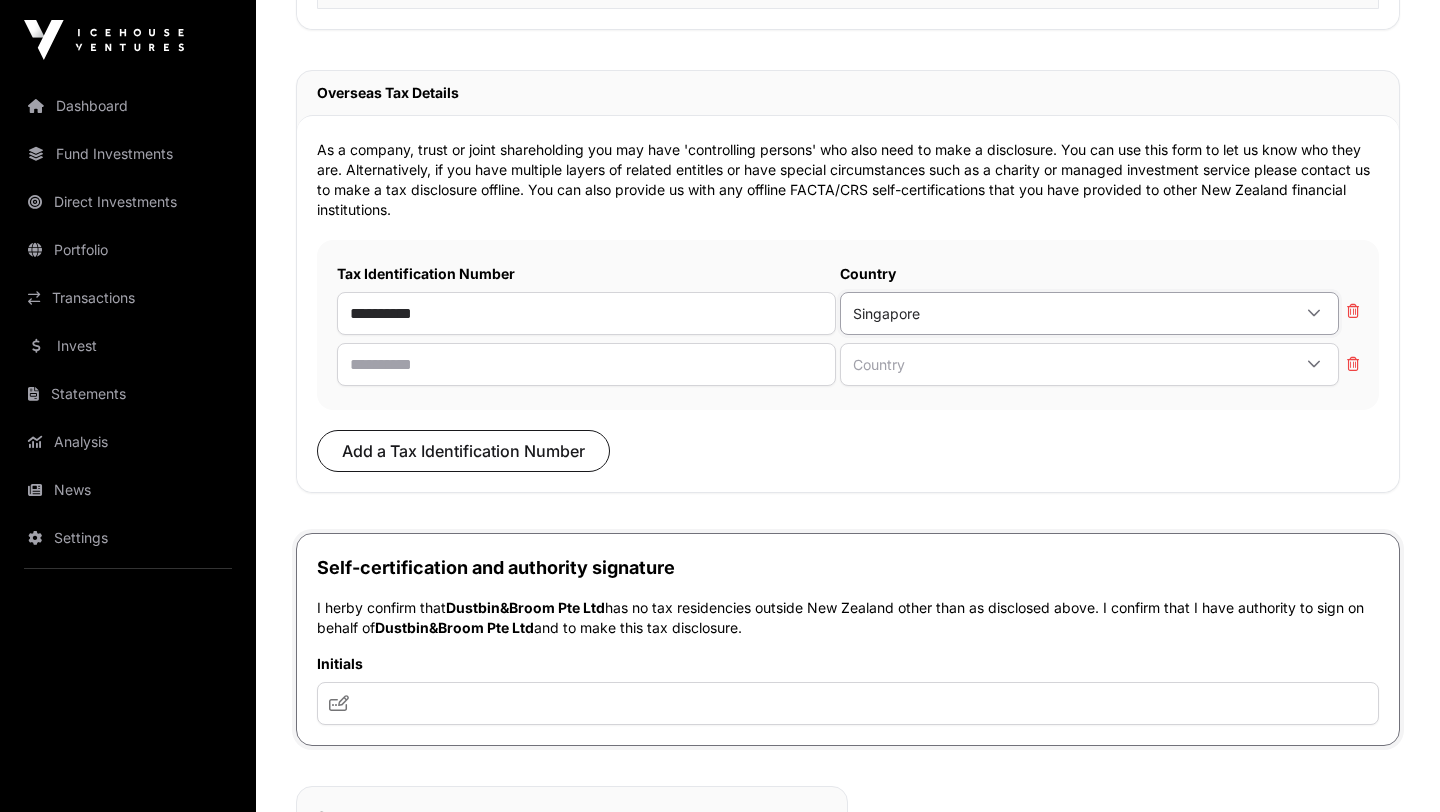 click on "Singapore" 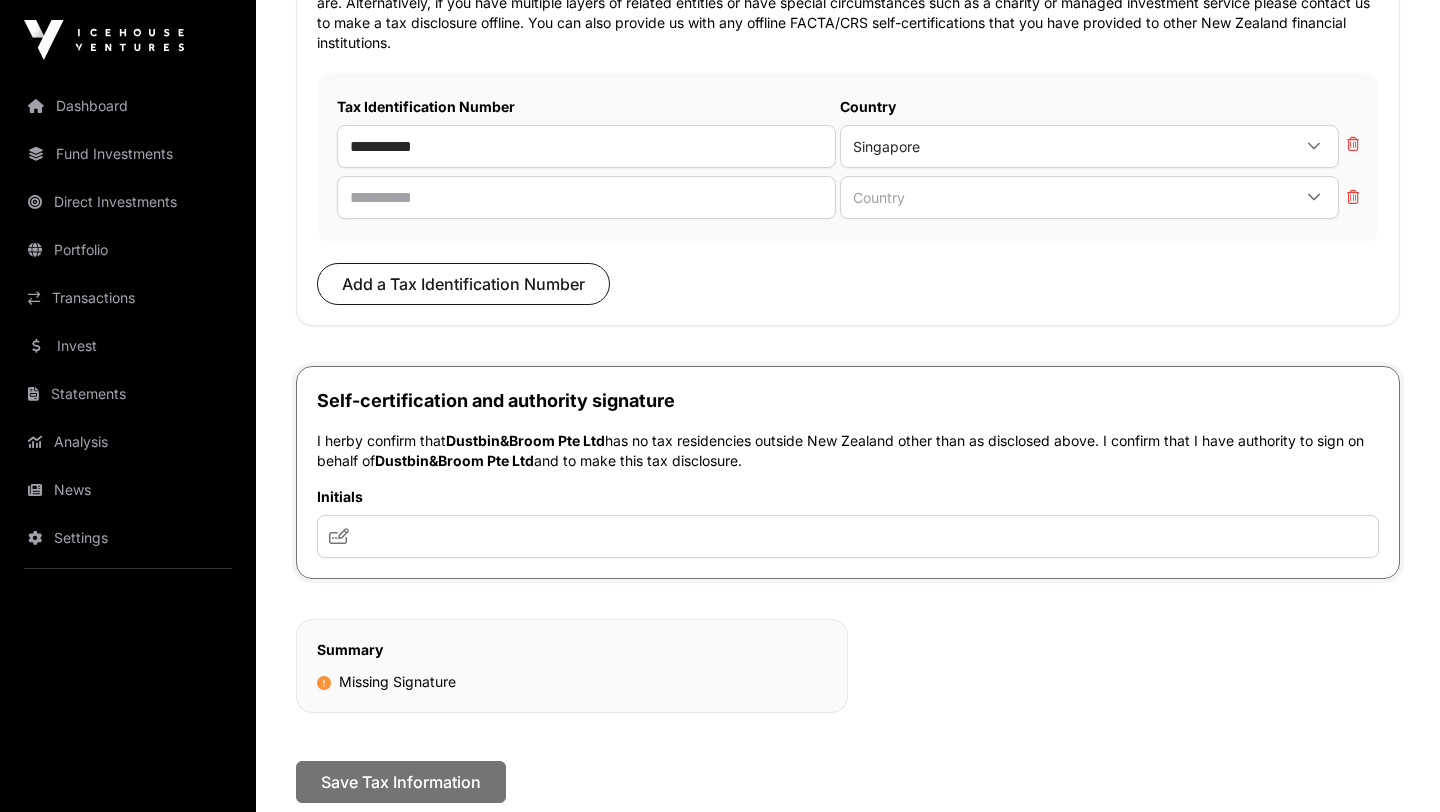 scroll, scrollTop: 2768, scrollLeft: 0, axis: vertical 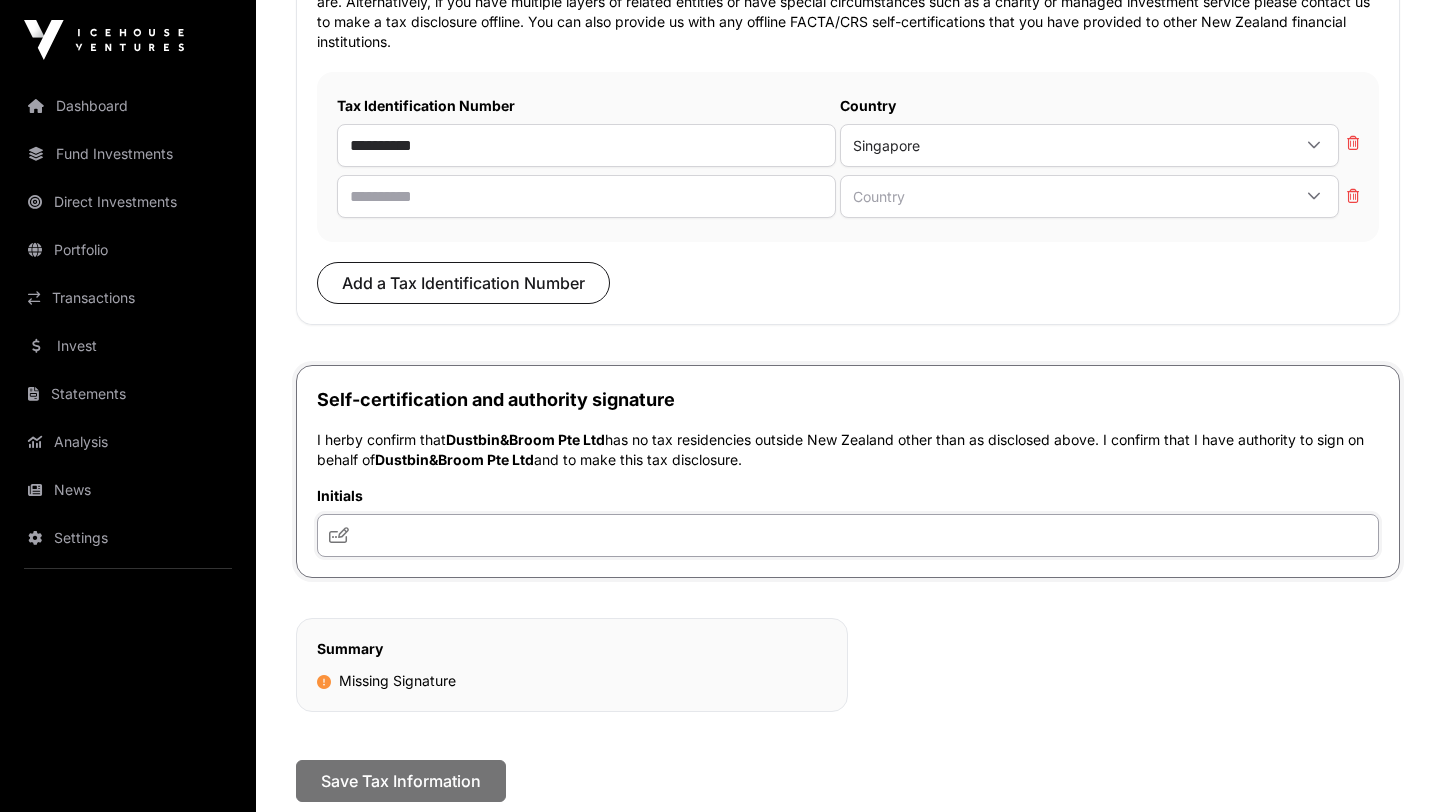 click 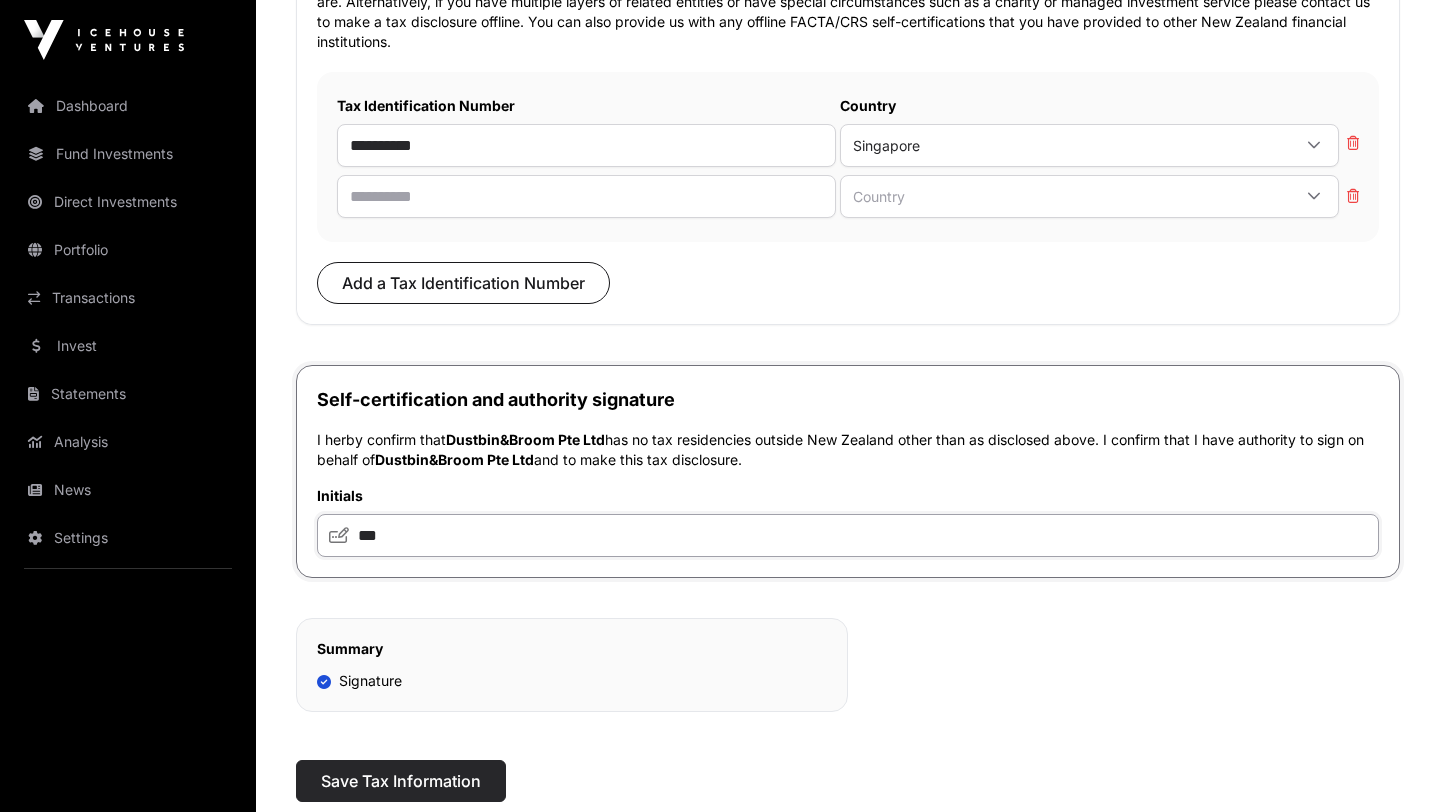 type on "***" 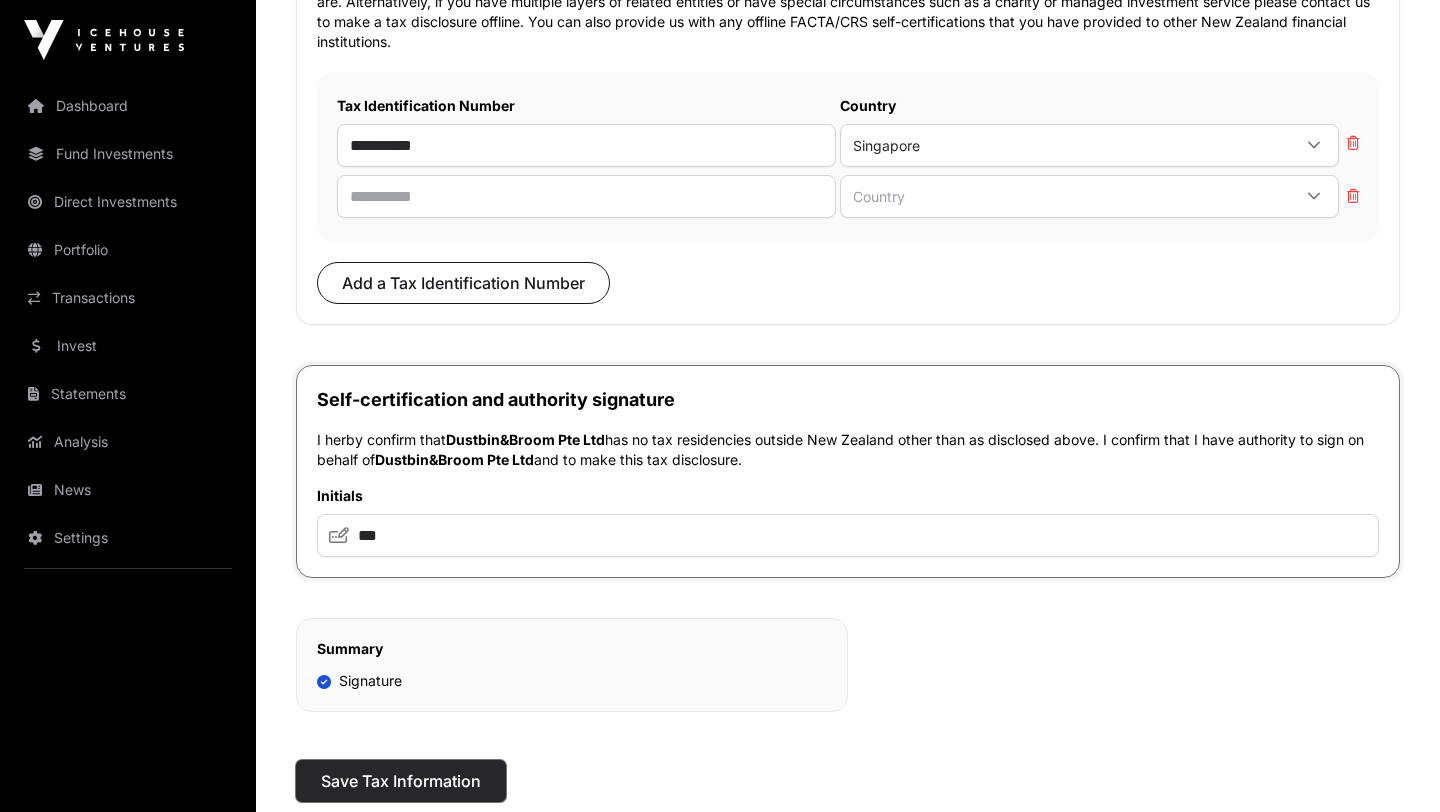 click on "Save Tax Information" 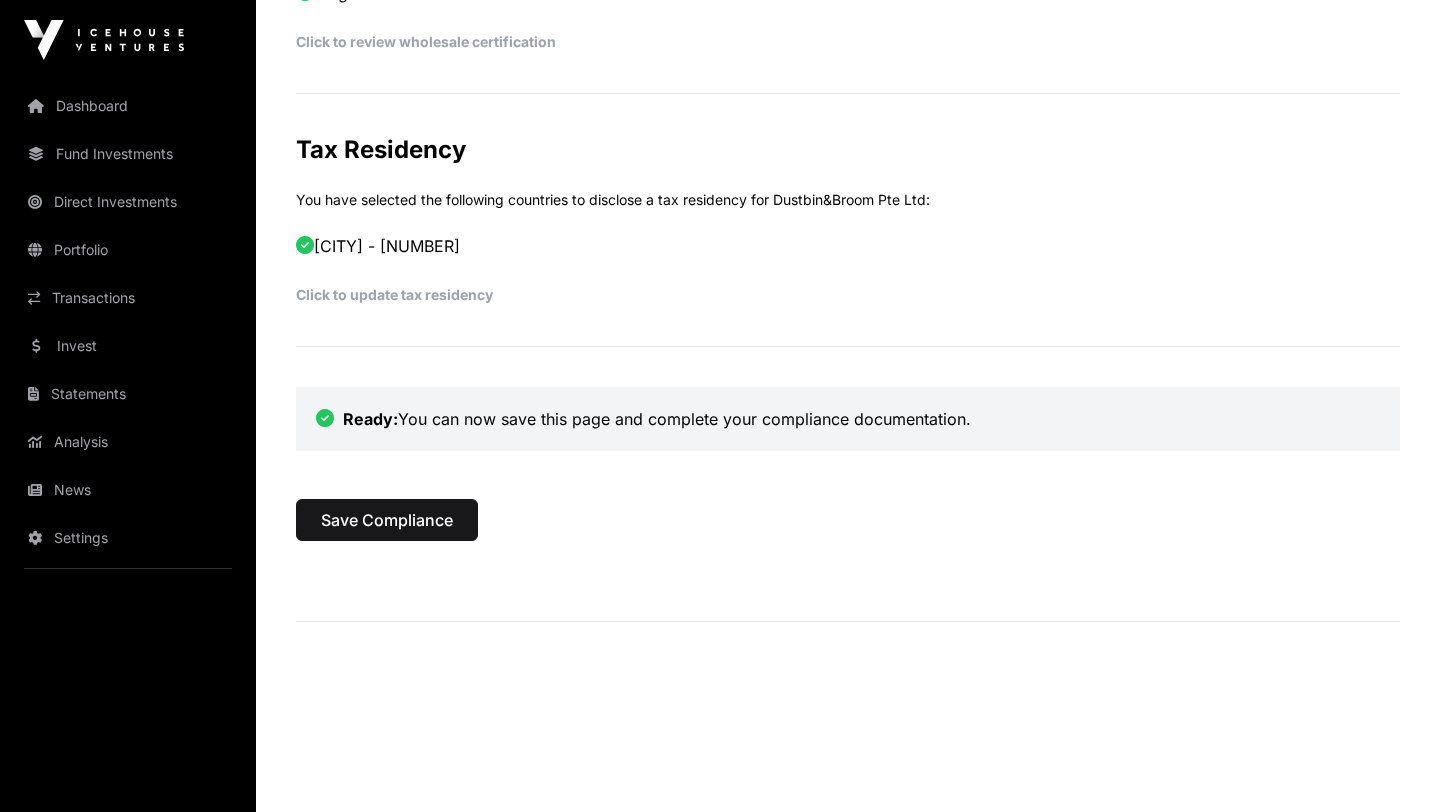 scroll, scrollTop: 1050, scrollLeft: 0, axis: vertical 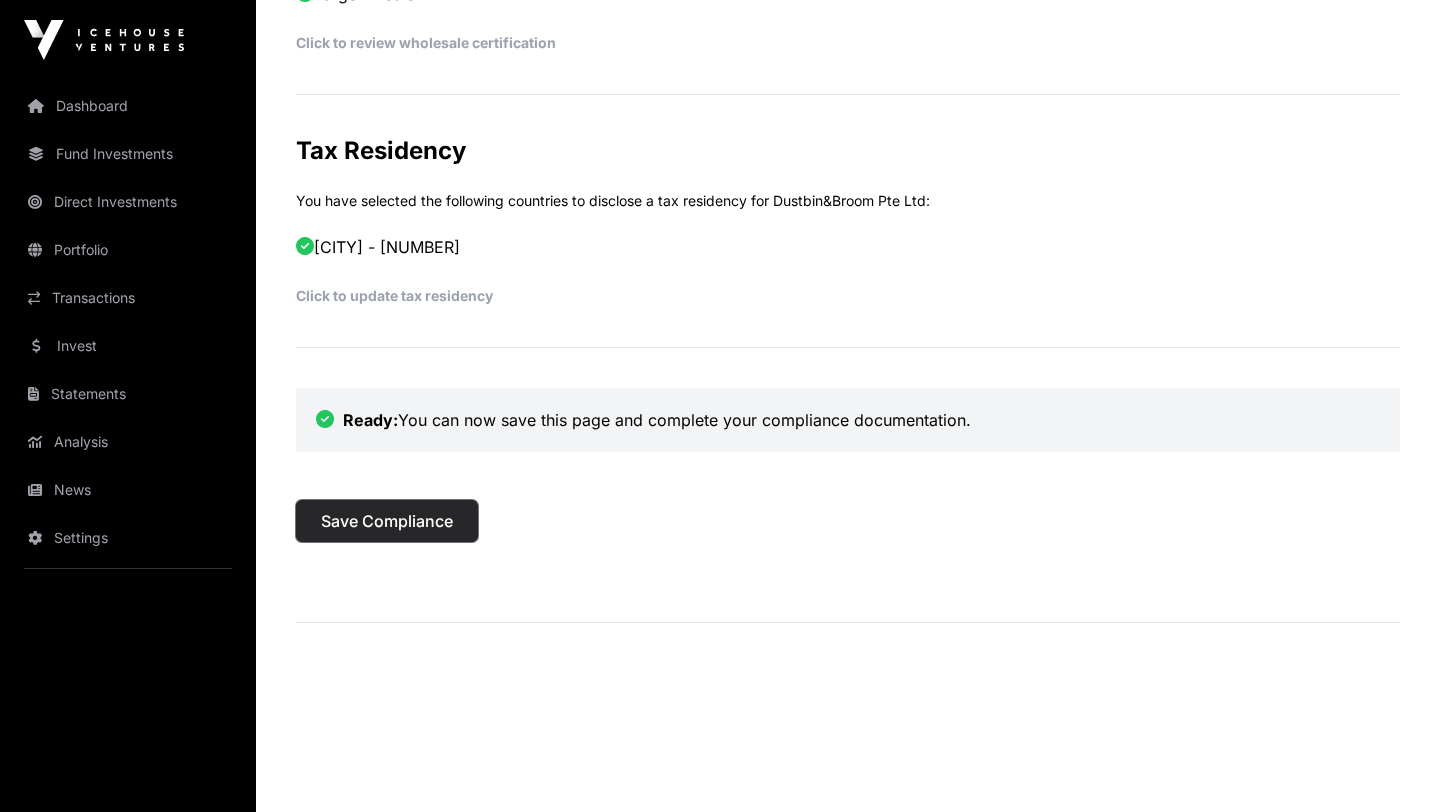 click on "Save Compliance" 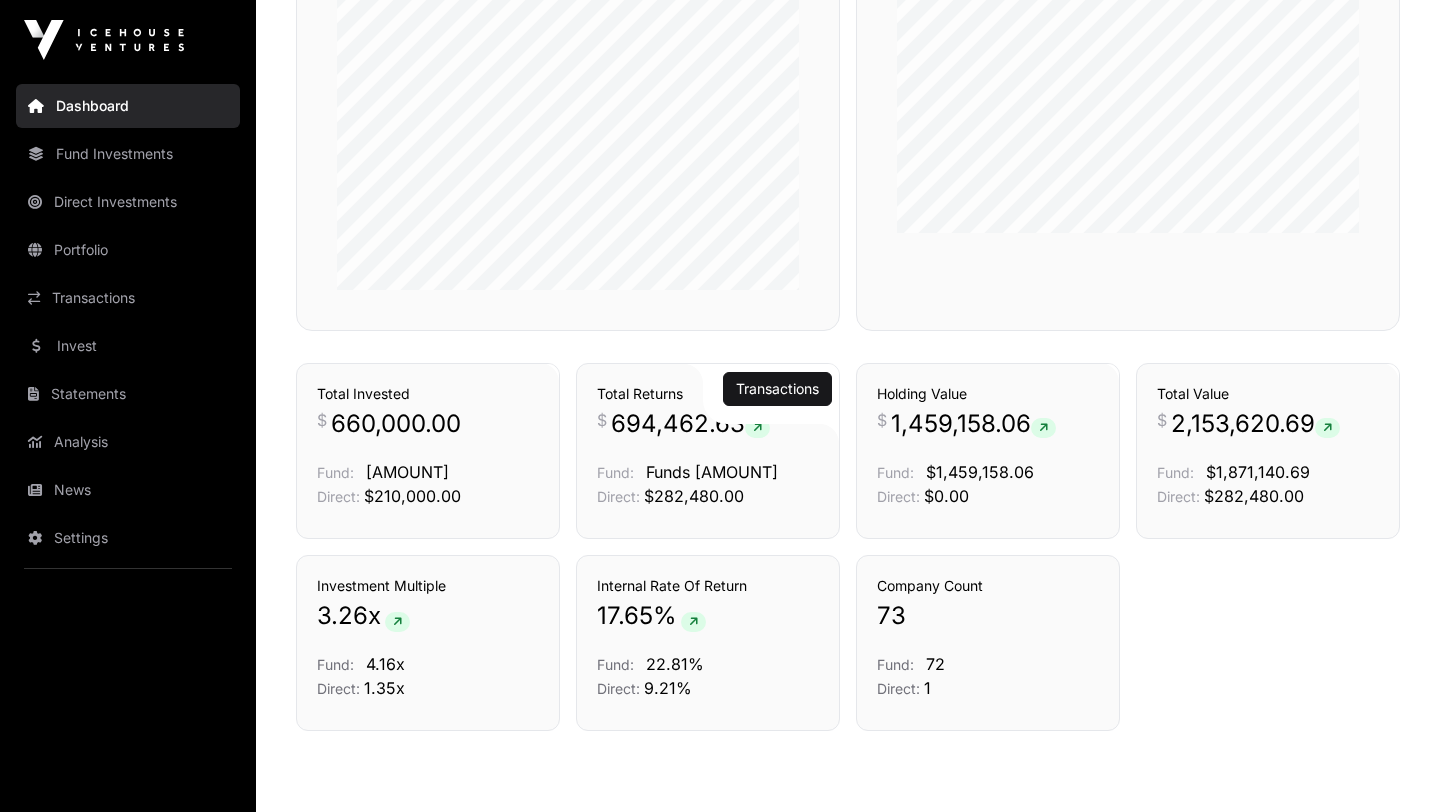 scroll, scrollTop: 1328, scrollLeft: 0, axis: vertical 